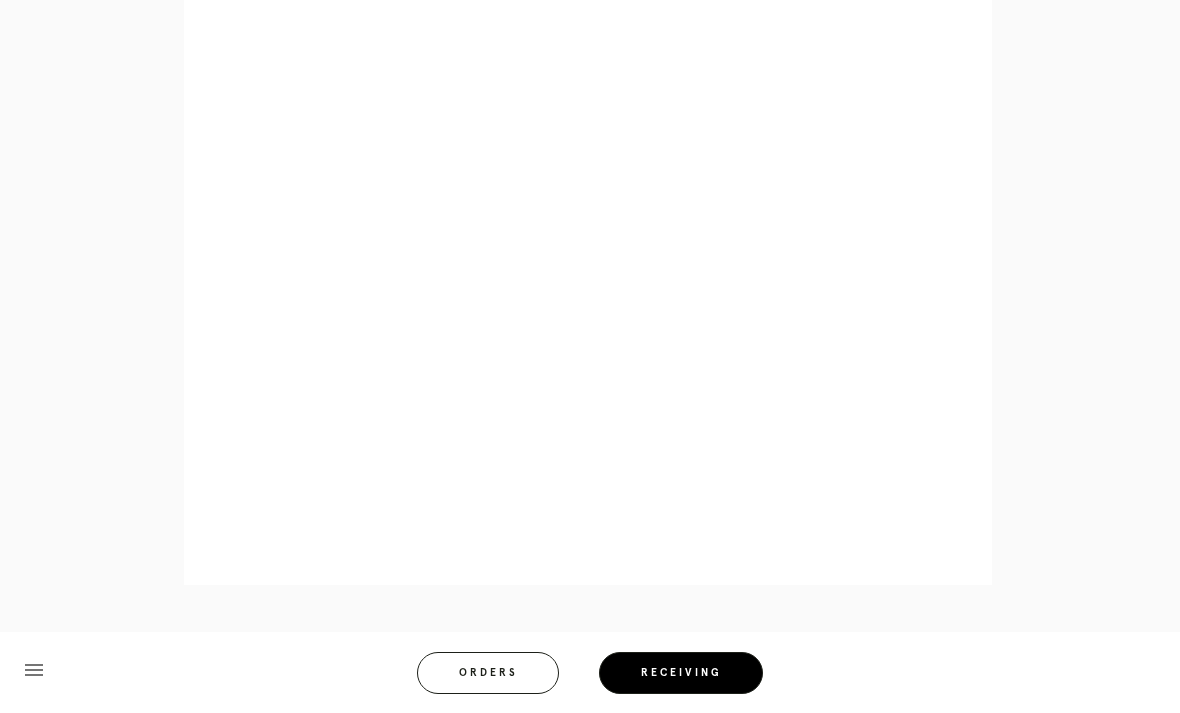 scroll, scrollTop: 1074, scrollLeft: 0, axis: vertical 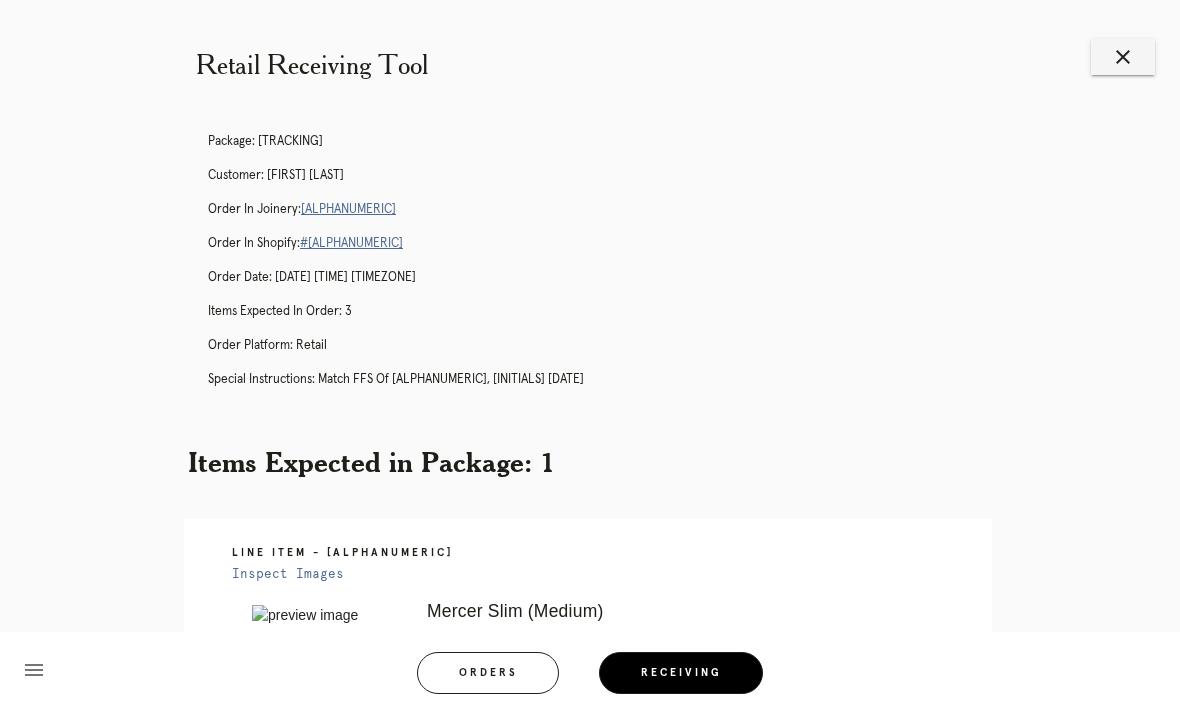 click on "close" at bounding box center (1123, 57) 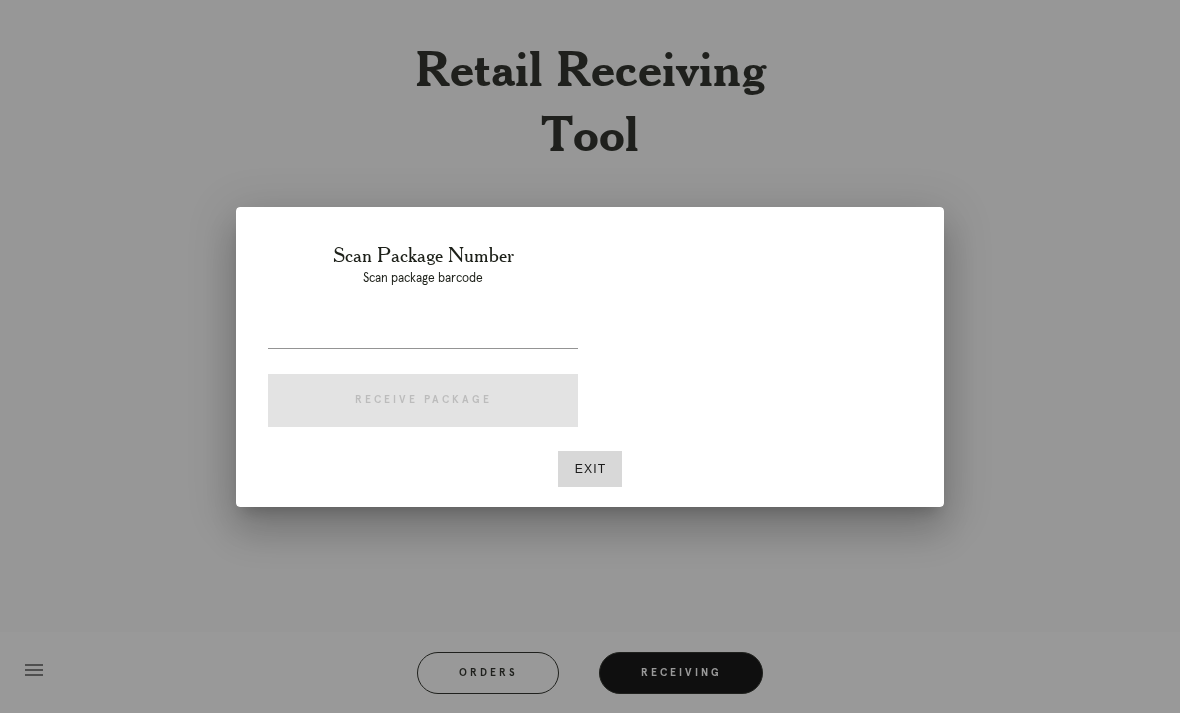scroll, scrollTop: 0, scrollLeft: 0, axis: both 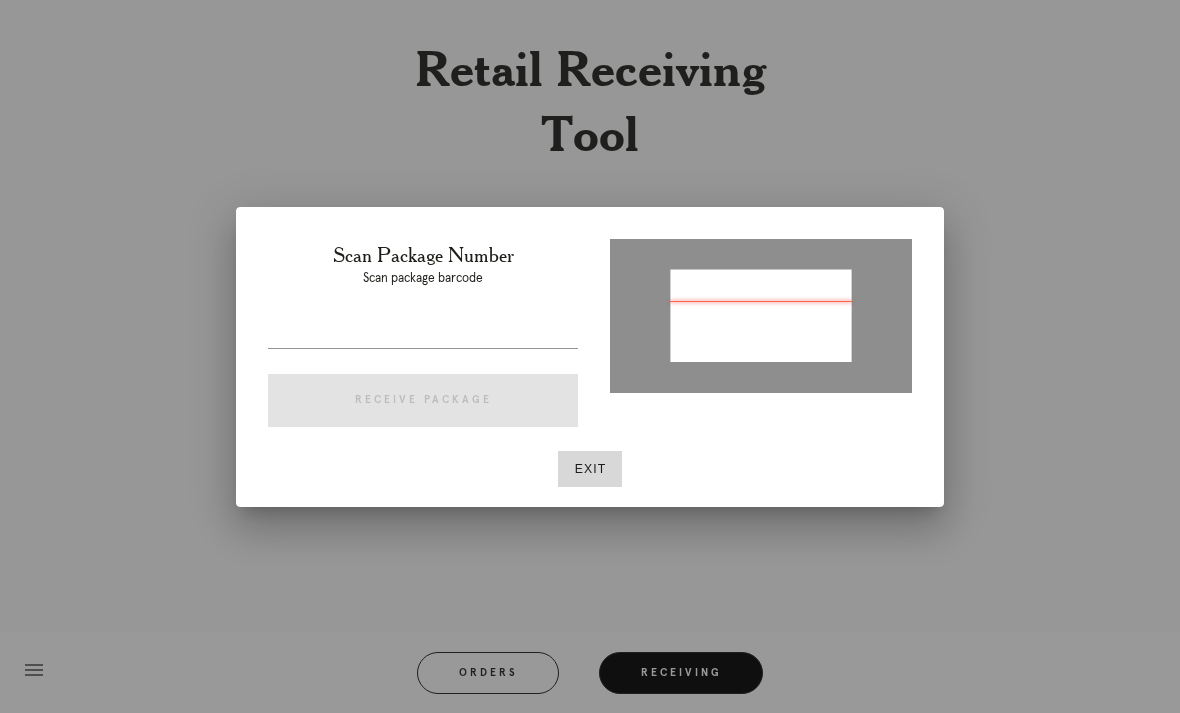 type on "P509645280674840" 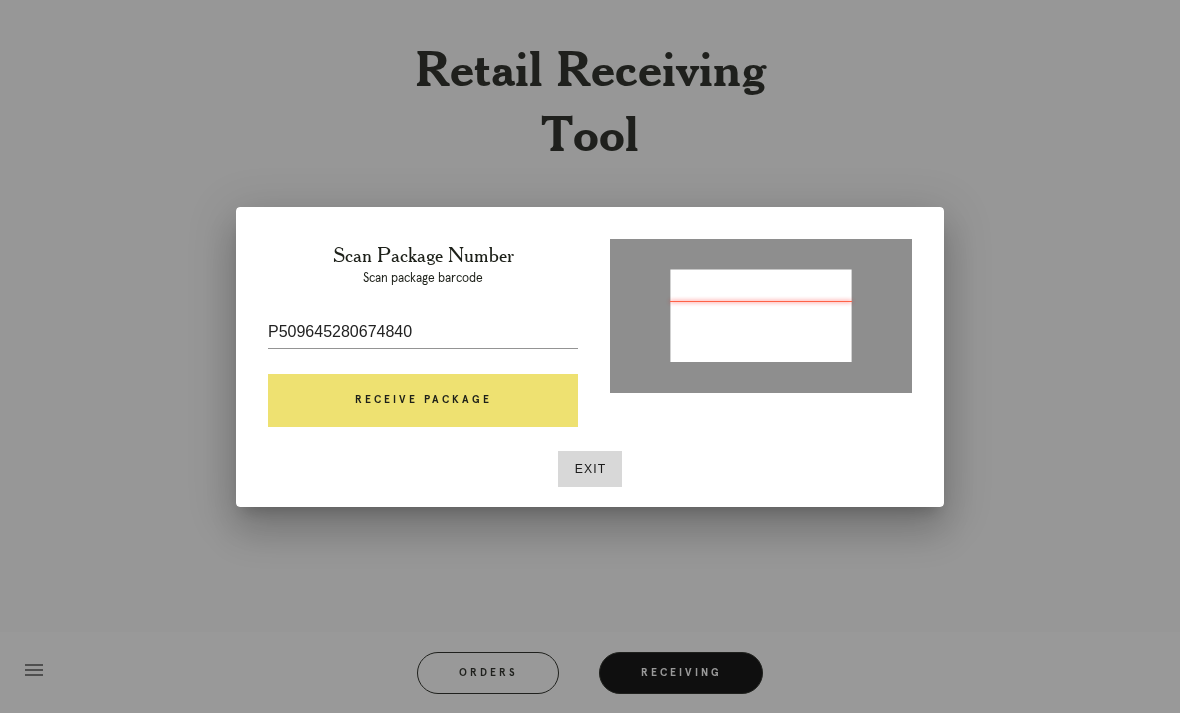 click on "Receive Package" at bounding box center (423, 401) 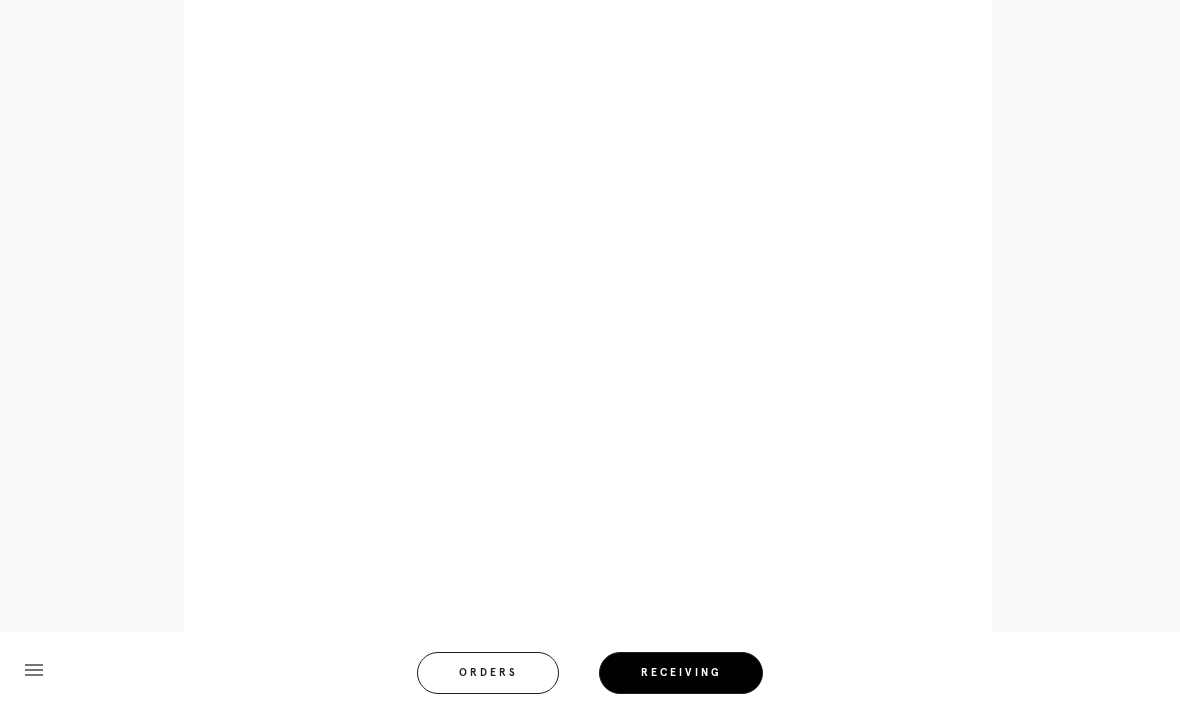 scroll, scrollTop: 972, scrollLeft: 0, axis: vertical 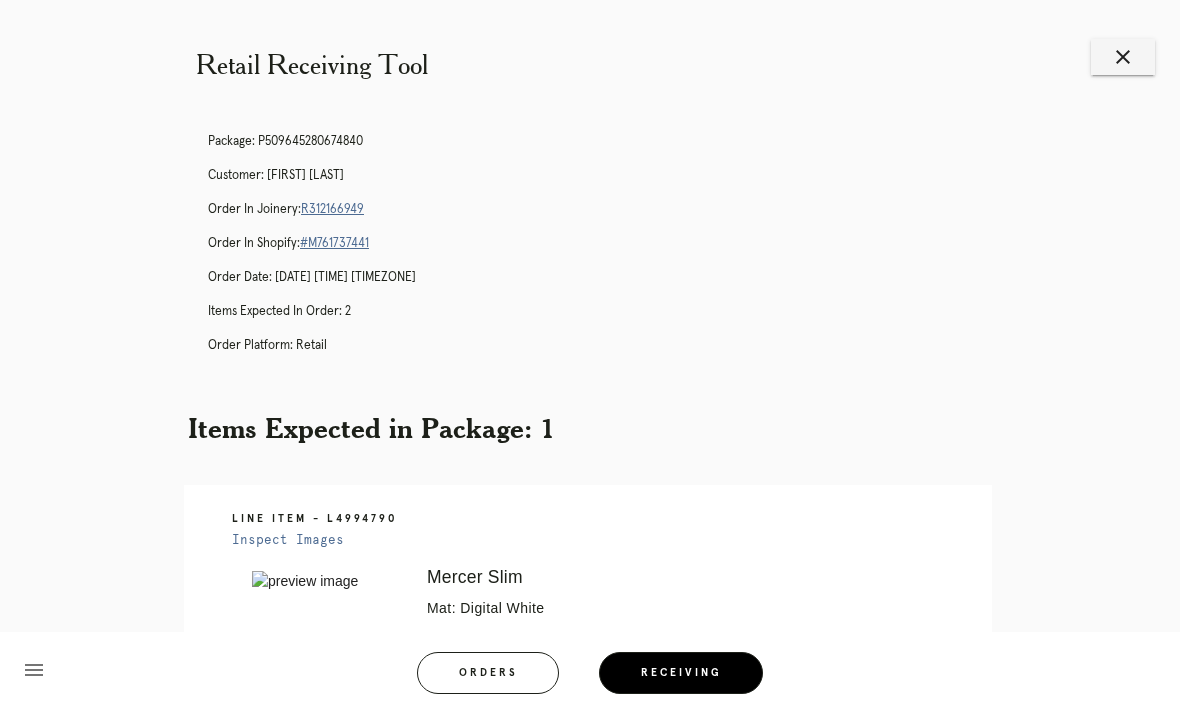 click on "close" at bounding box center (1123, 57) 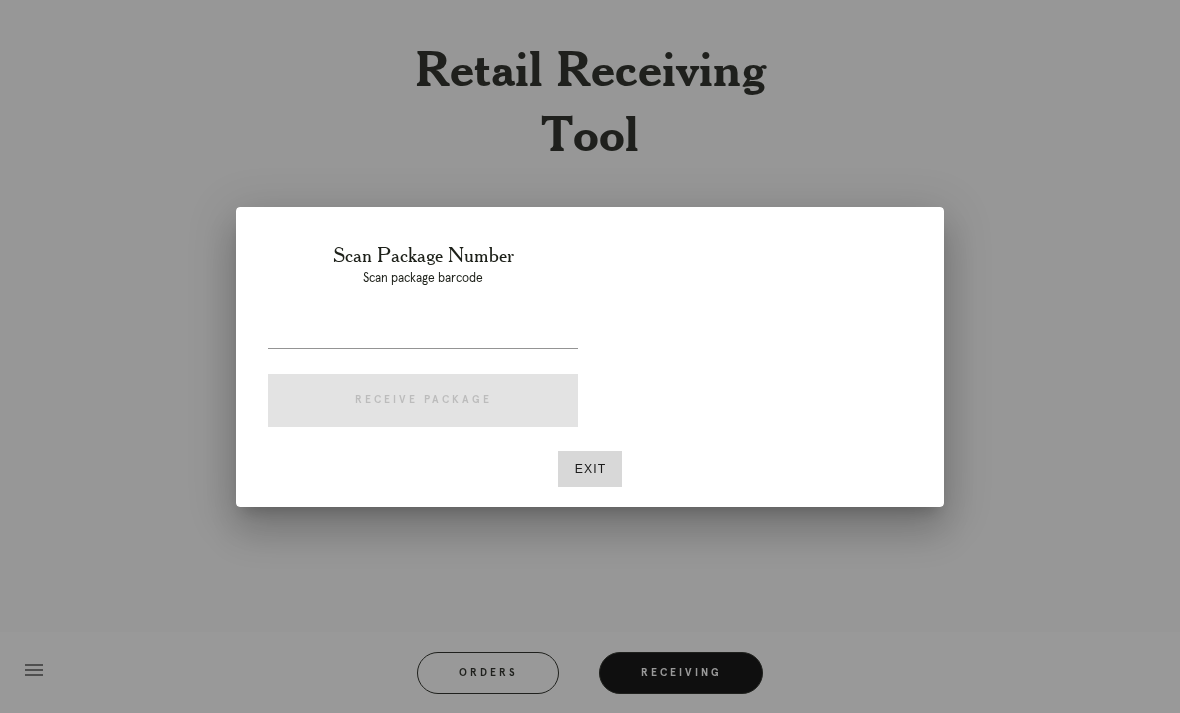 scroll, scrollTop: 0, scrollLeft: 0, axis: both 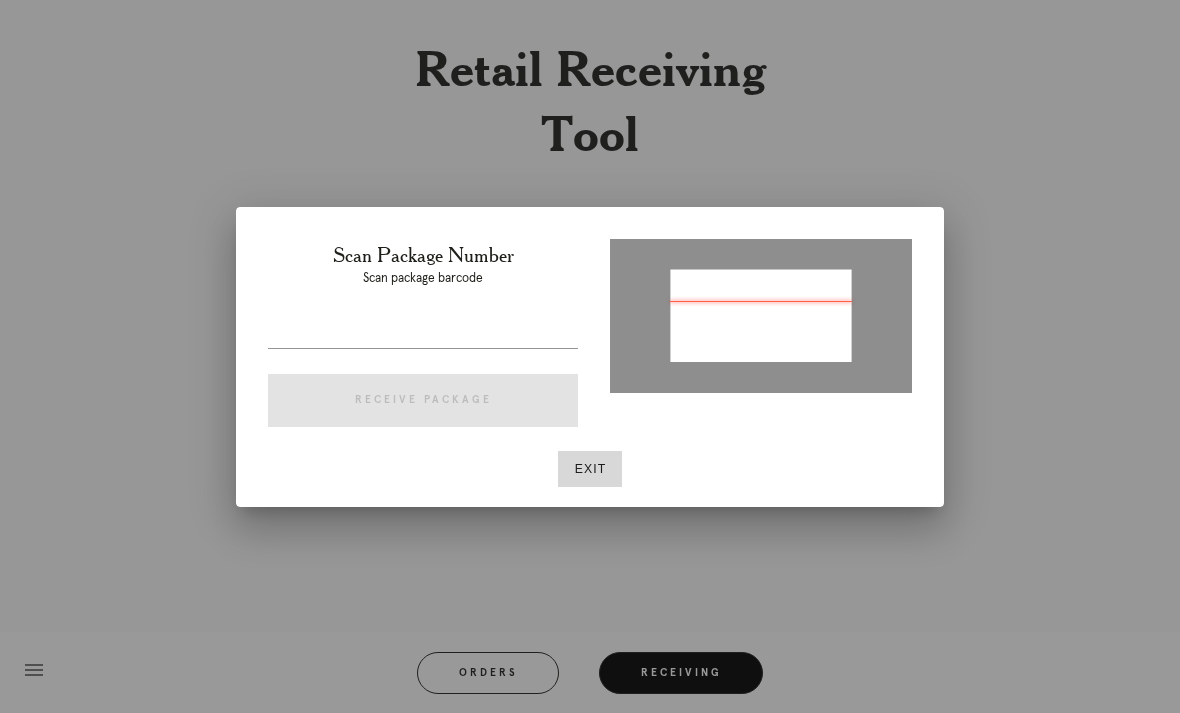 type on "P434549151682569" 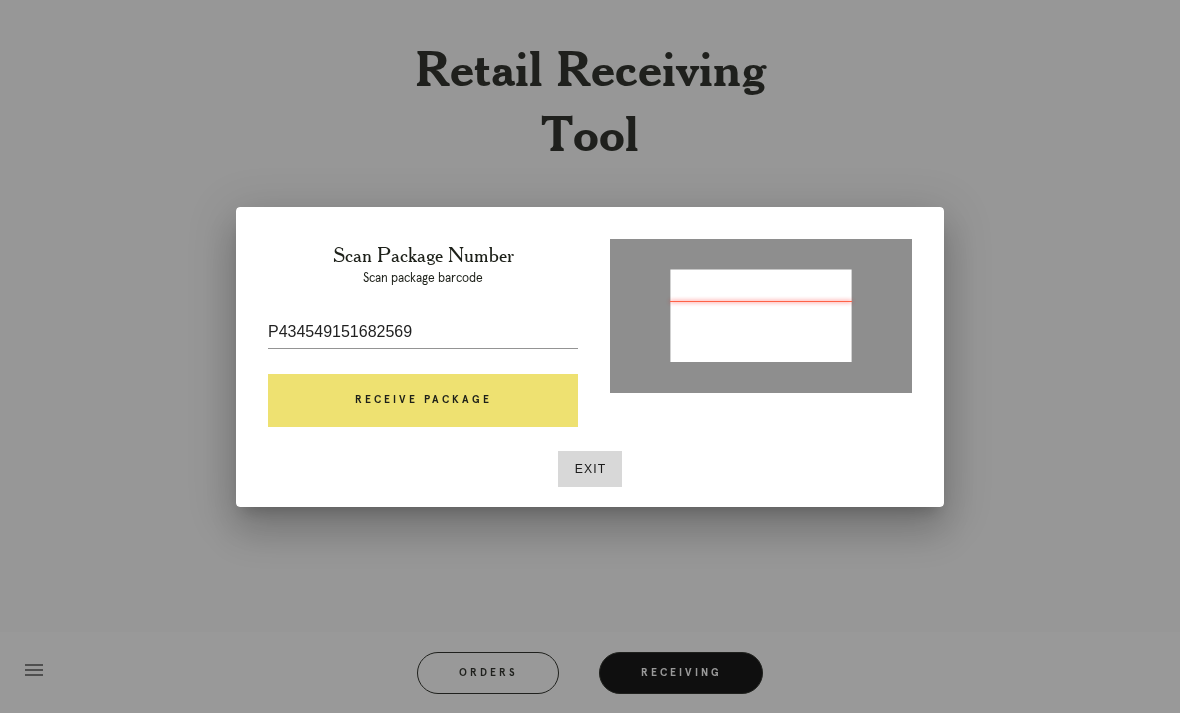 click on "Receive Package" at bounding box center [423, 401] 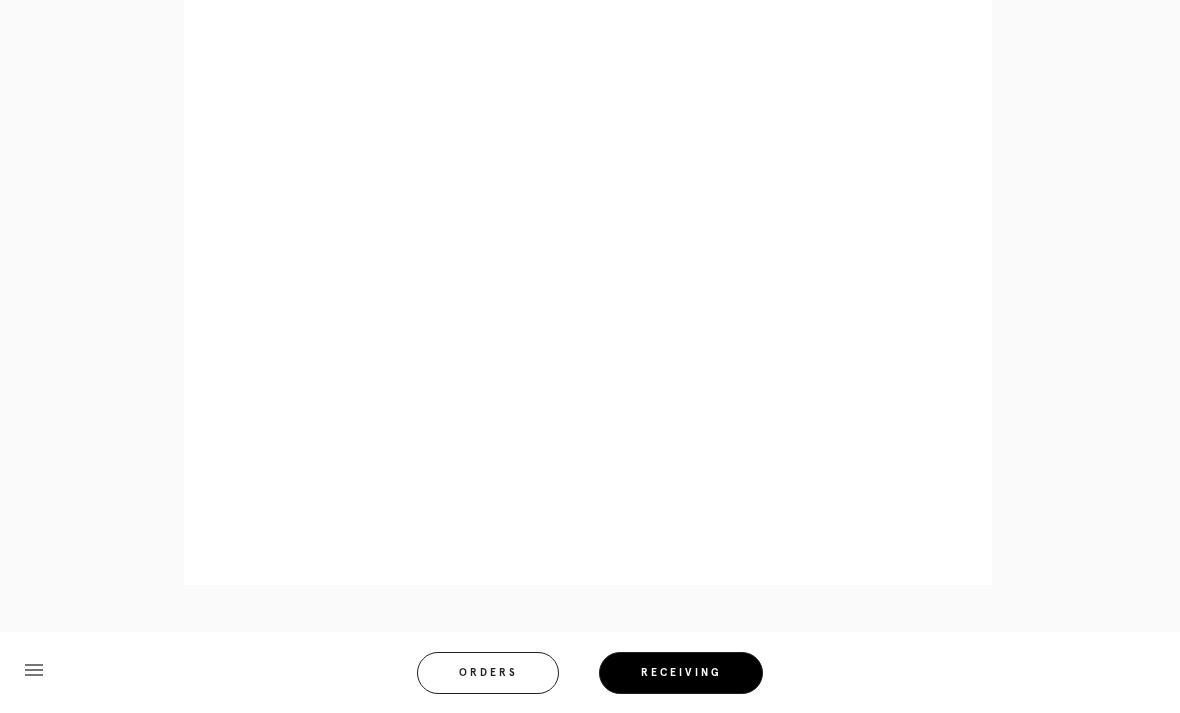 scroll, scrollTop: 922, scrollLeft: 0, axis: vertical 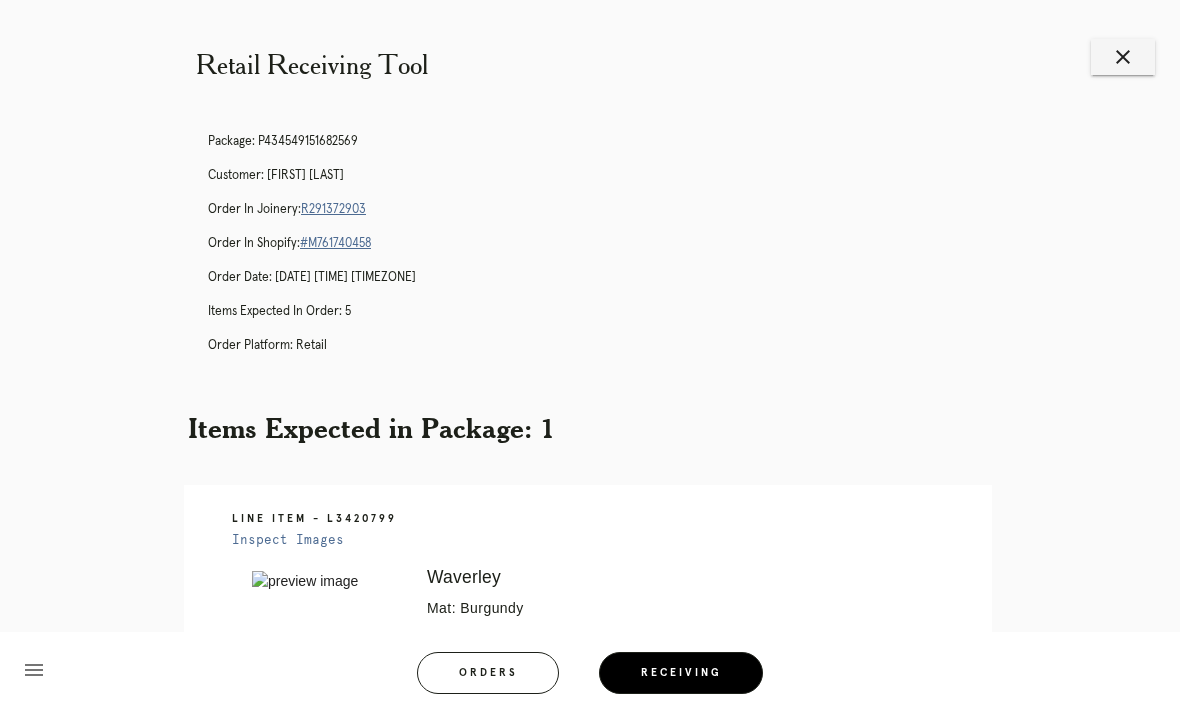 click on "close" at bounding box center (1123, 57) 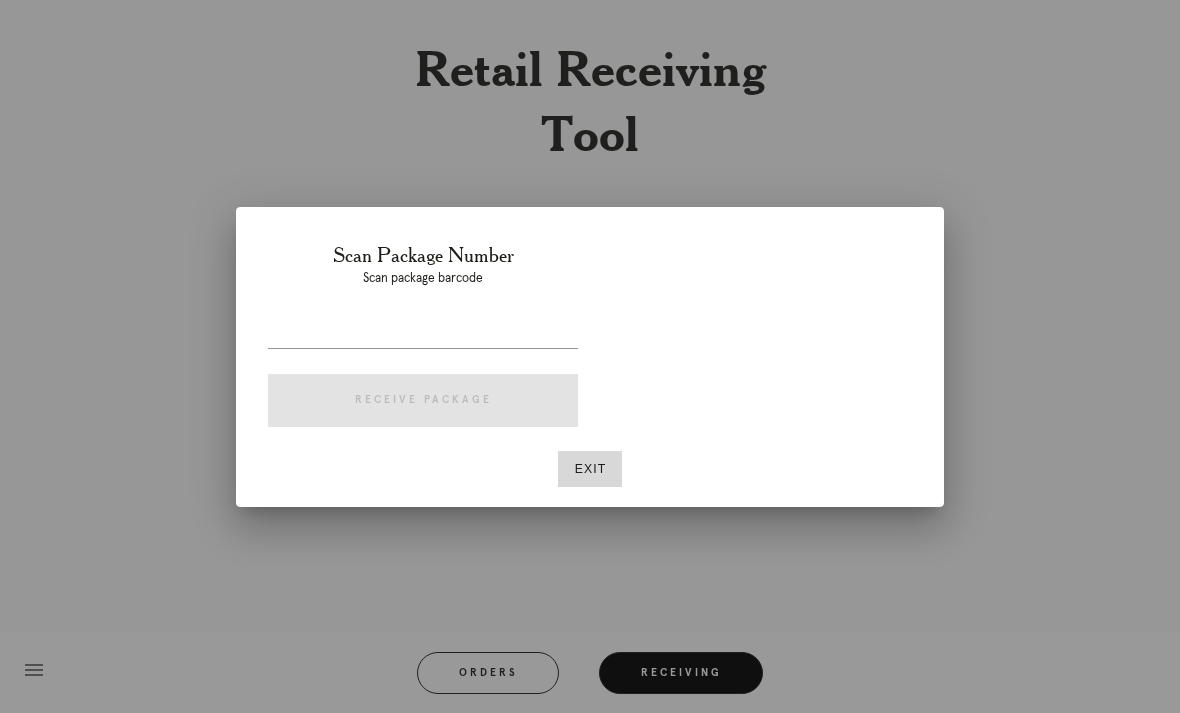 scroll, scrollTop: 0, scrollLeft: 0, axis: both 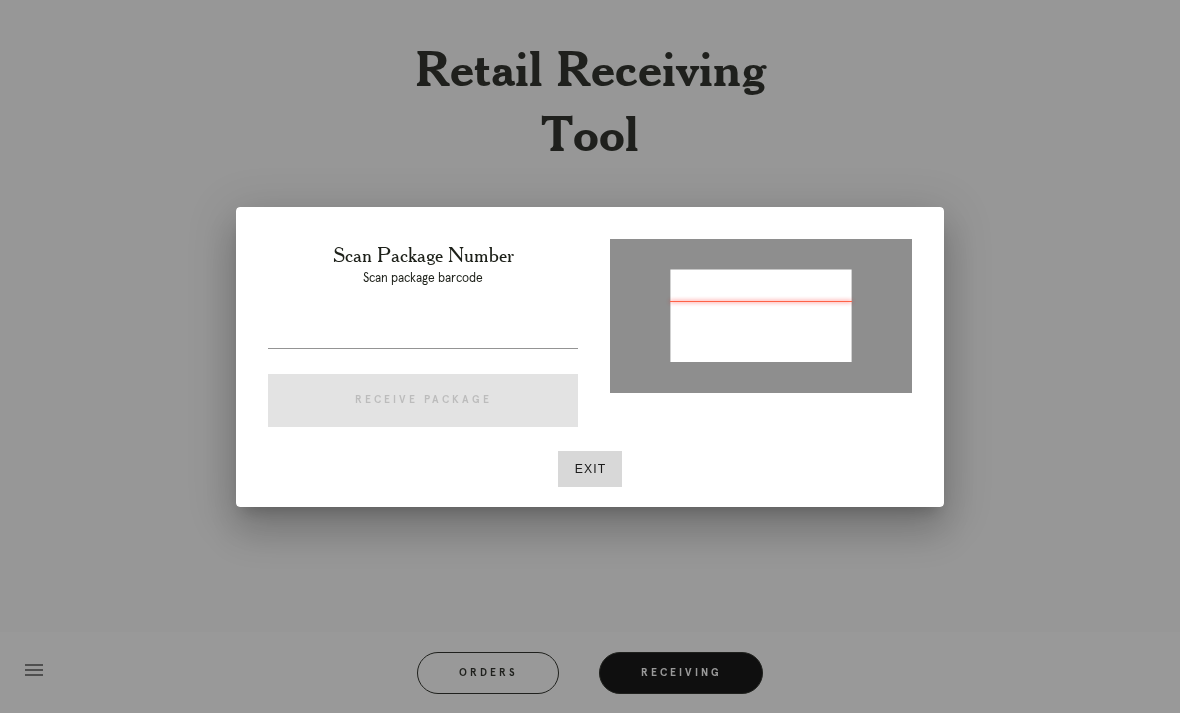 type on "P701947548240462" 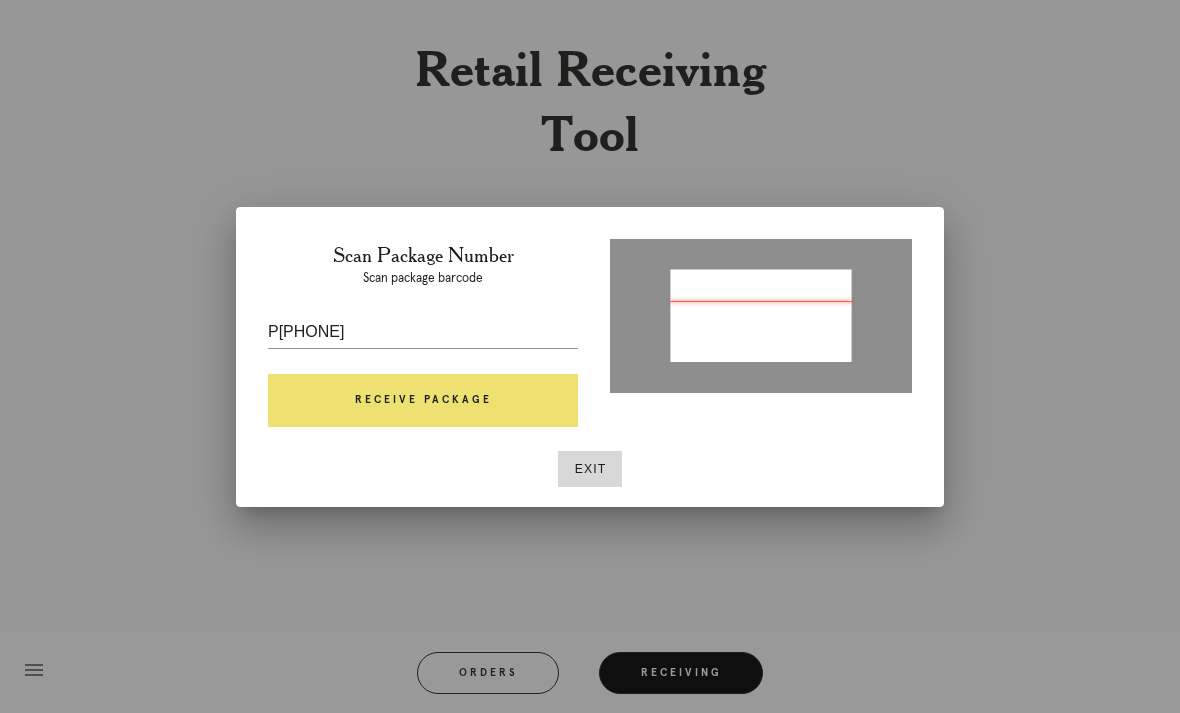 click on "Receive Package" at bounding box center (423, 401) 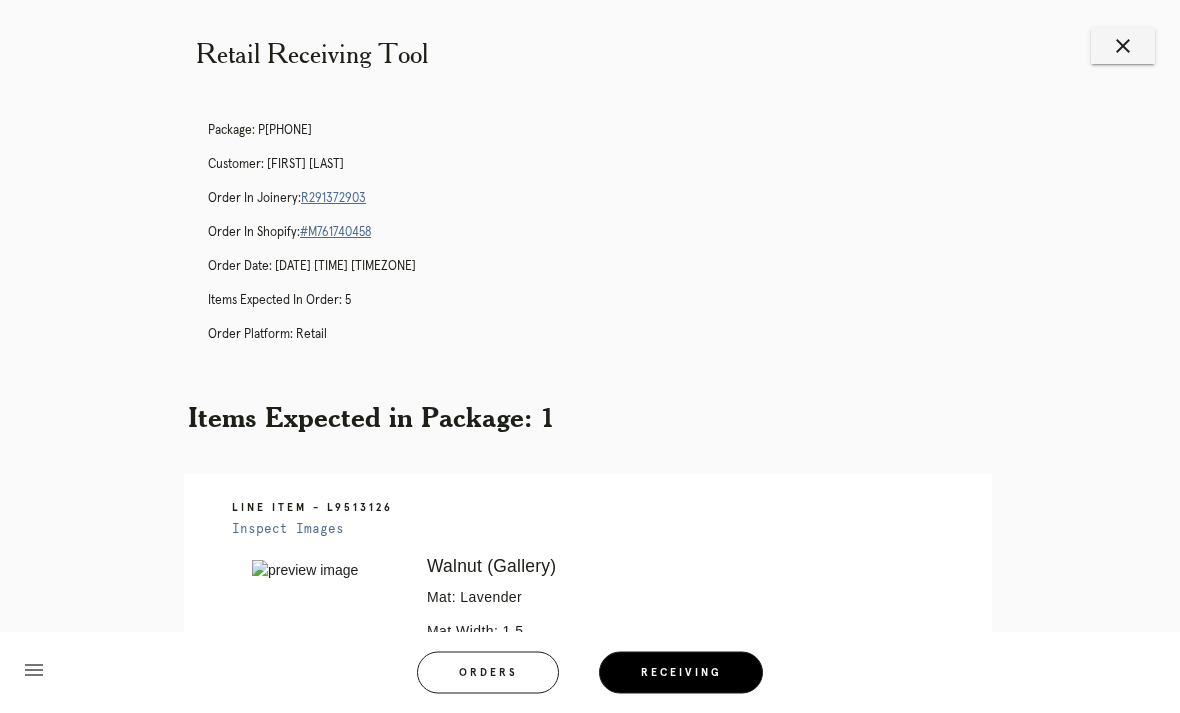 scroll, scrollTop: 0, scrollLeft: 0, axis: both 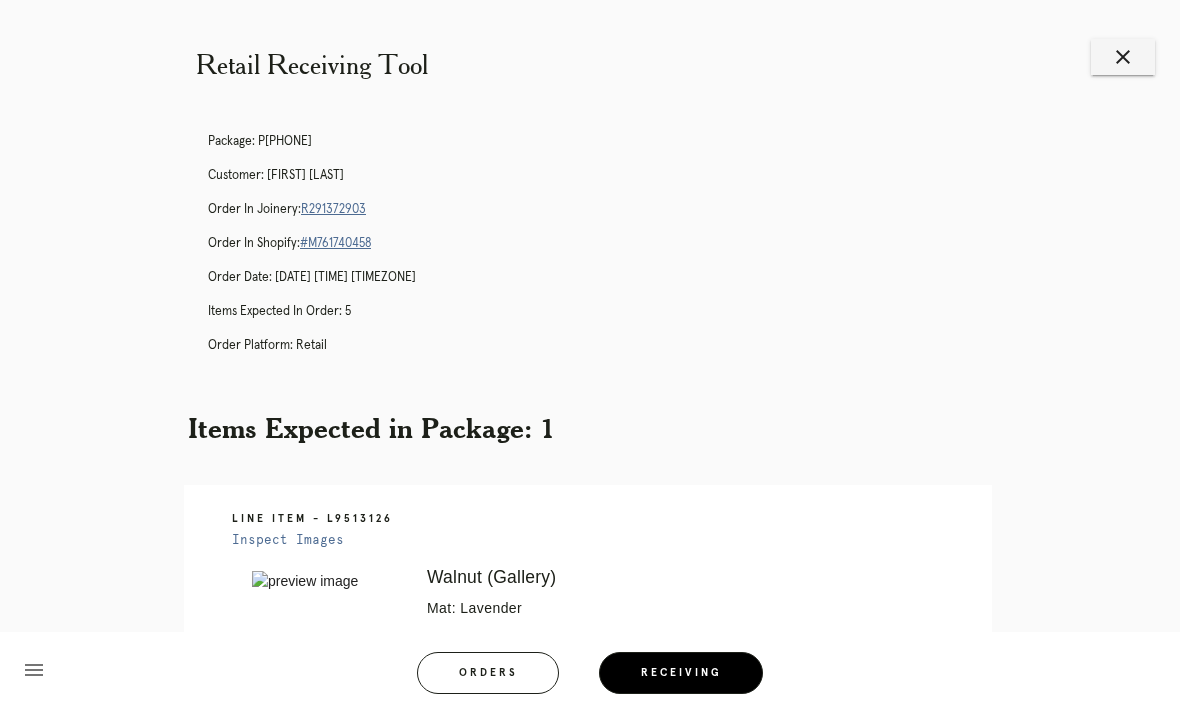 click on "R291372903" at bounding box center (333, 209) 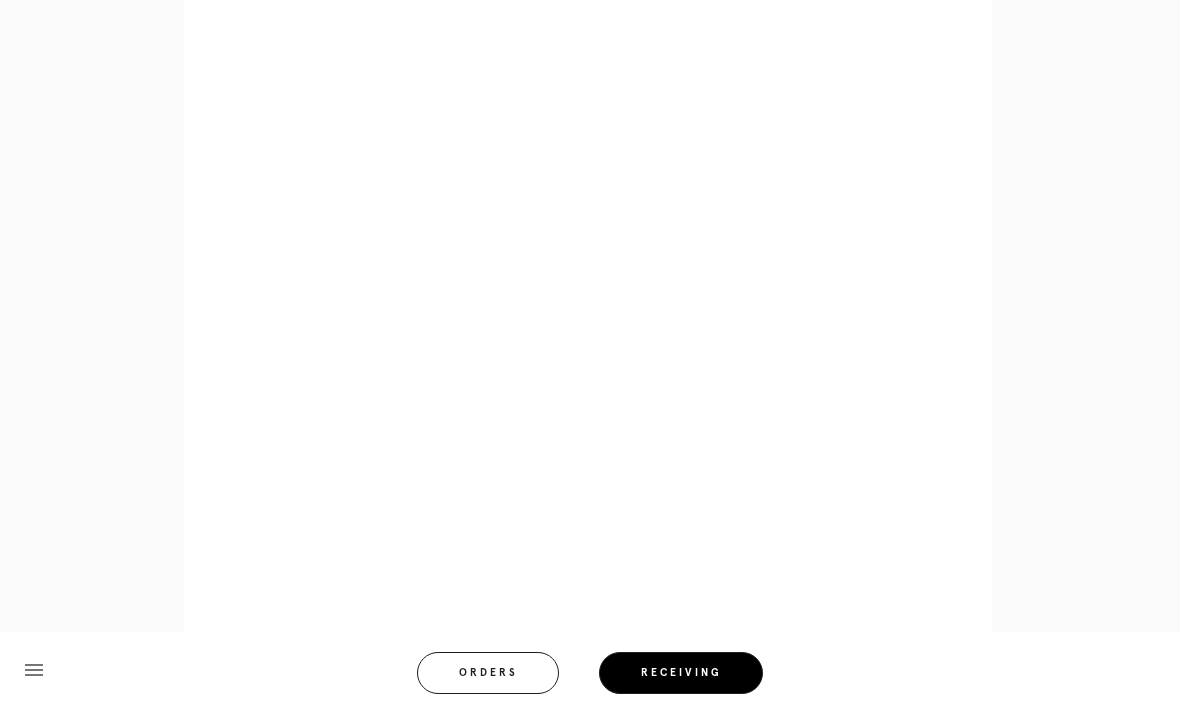 scroll, scrollTop: 958, scrollLeft: 0, axis: vertical 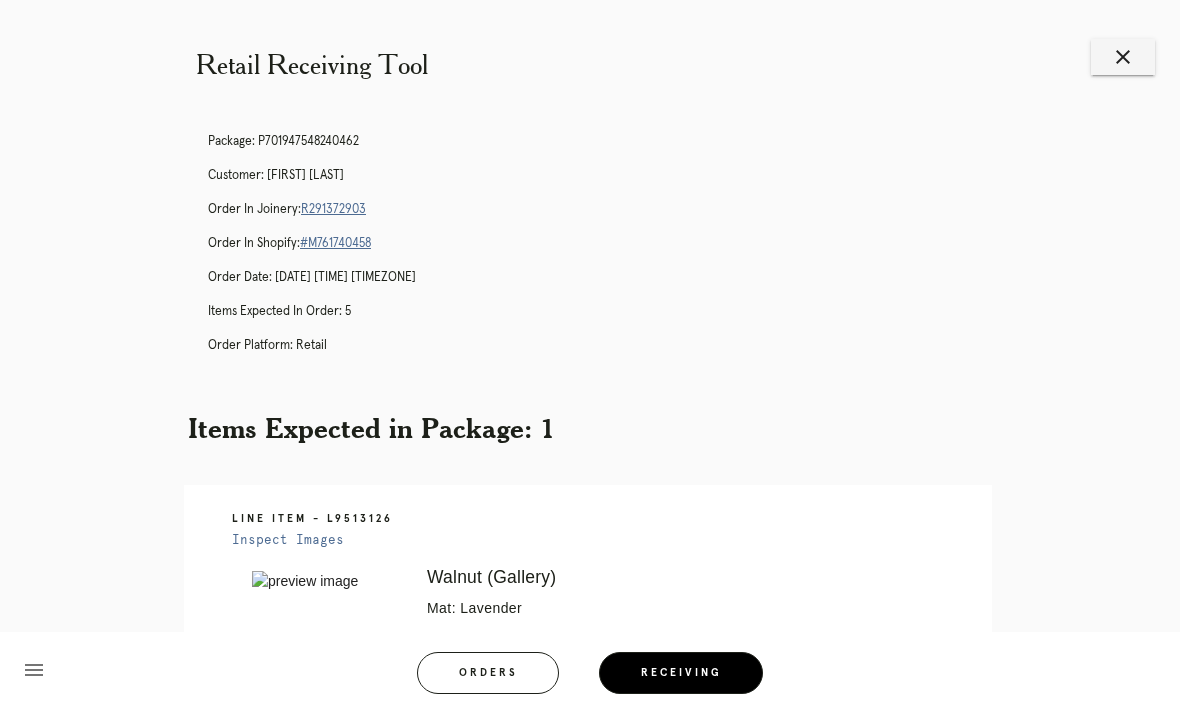 click on "close" at bounding box center [1123, 57] 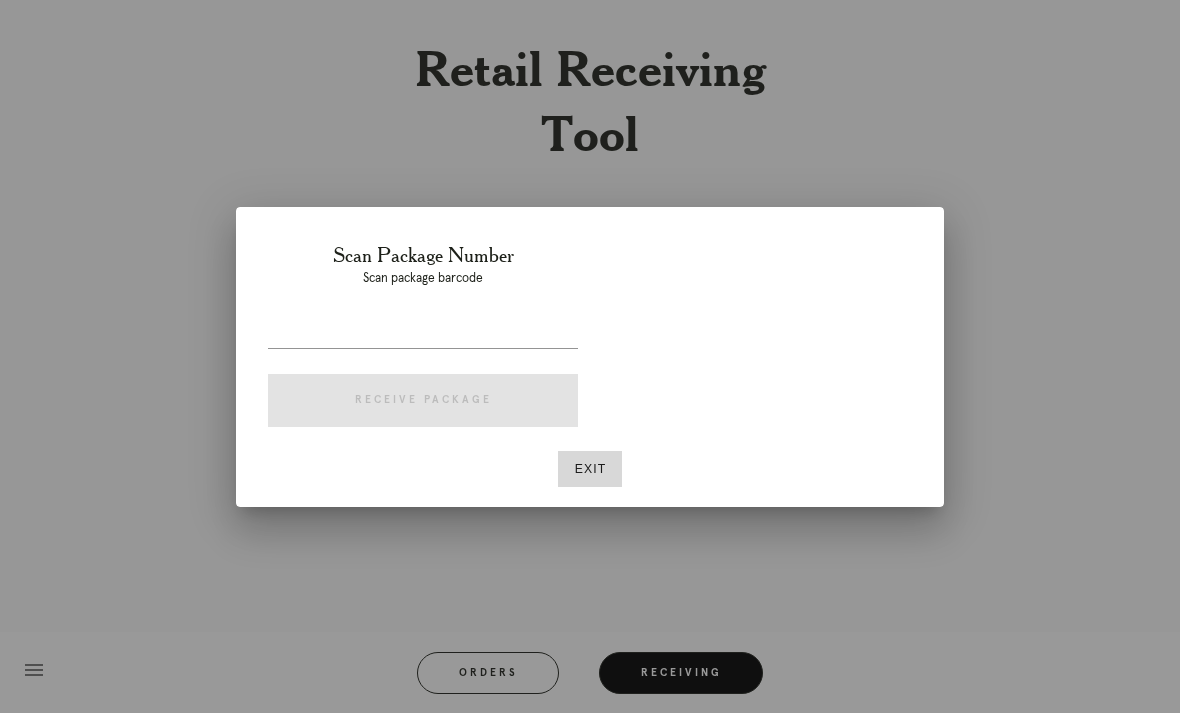 scroll, scrollTop: 0, scrollLeft: 0, axis: both 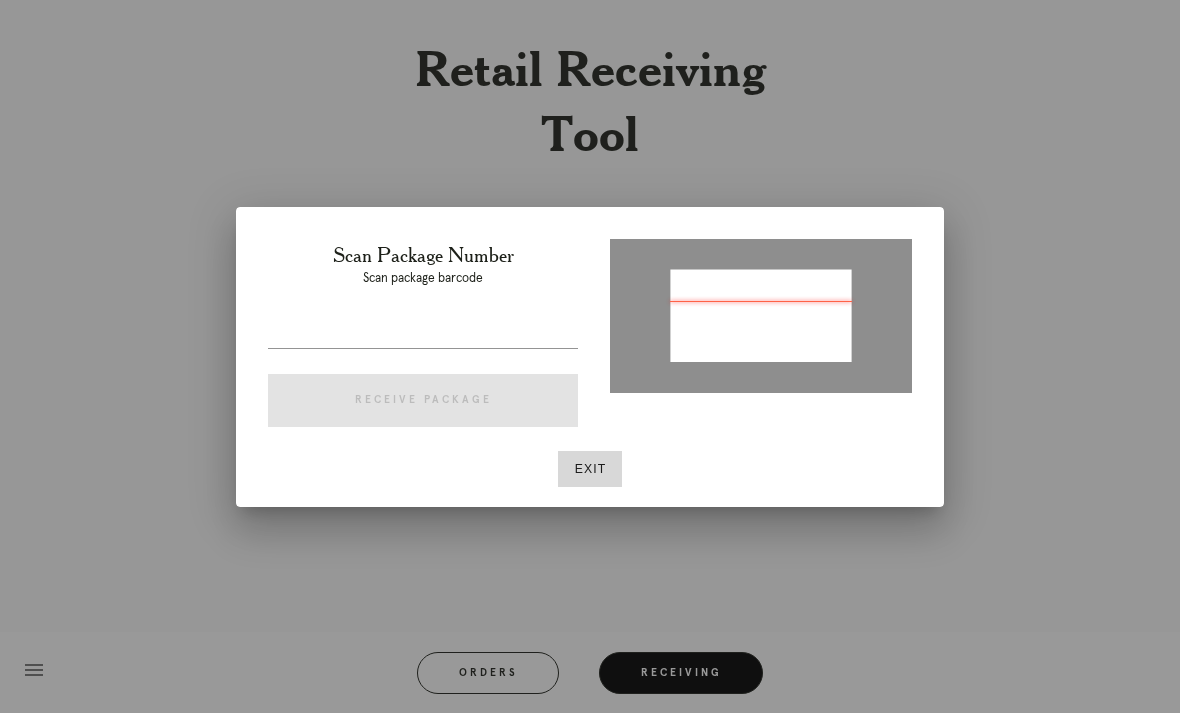 type on "P665830586721050" 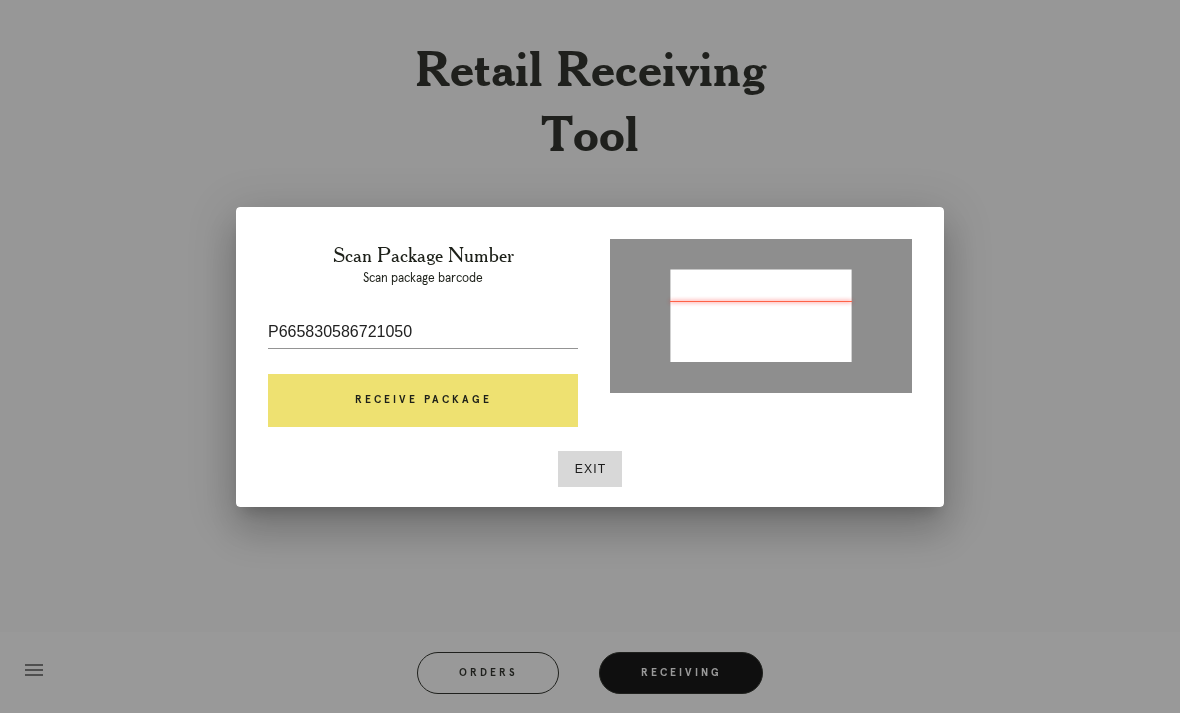 click on "Receive Package" at bounding box center [423, 401] 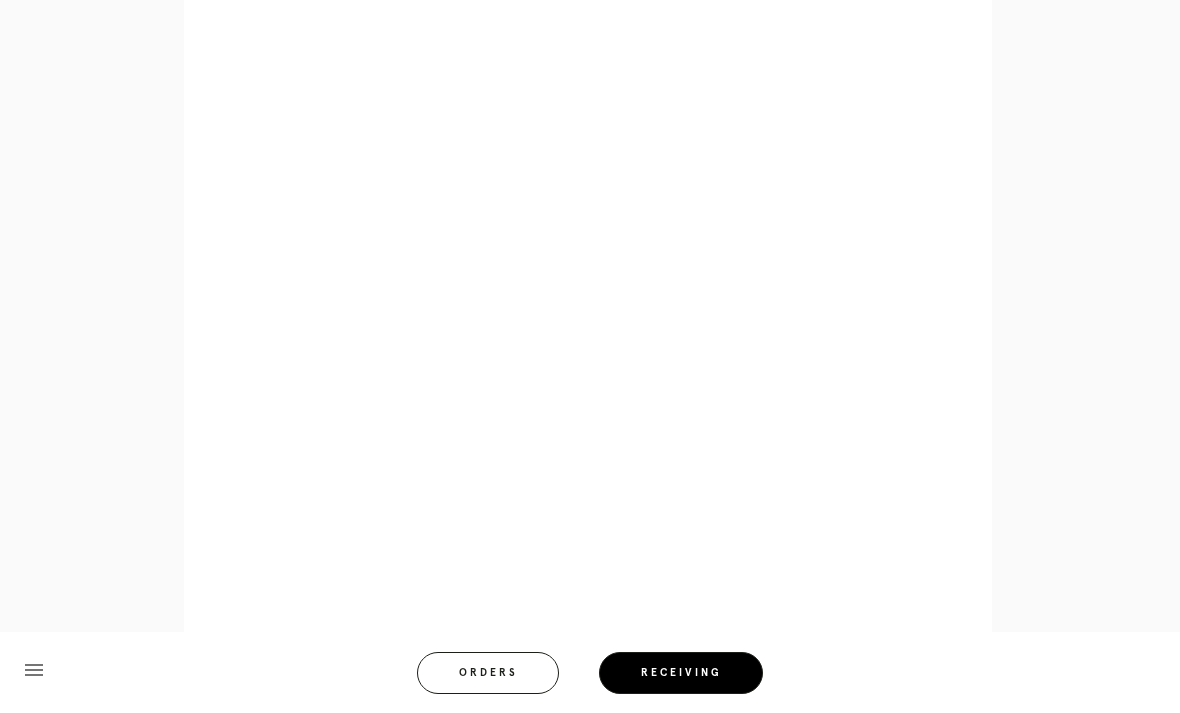 scroll, scrollTop: 922, scrollLeft: 0, axis: vertical 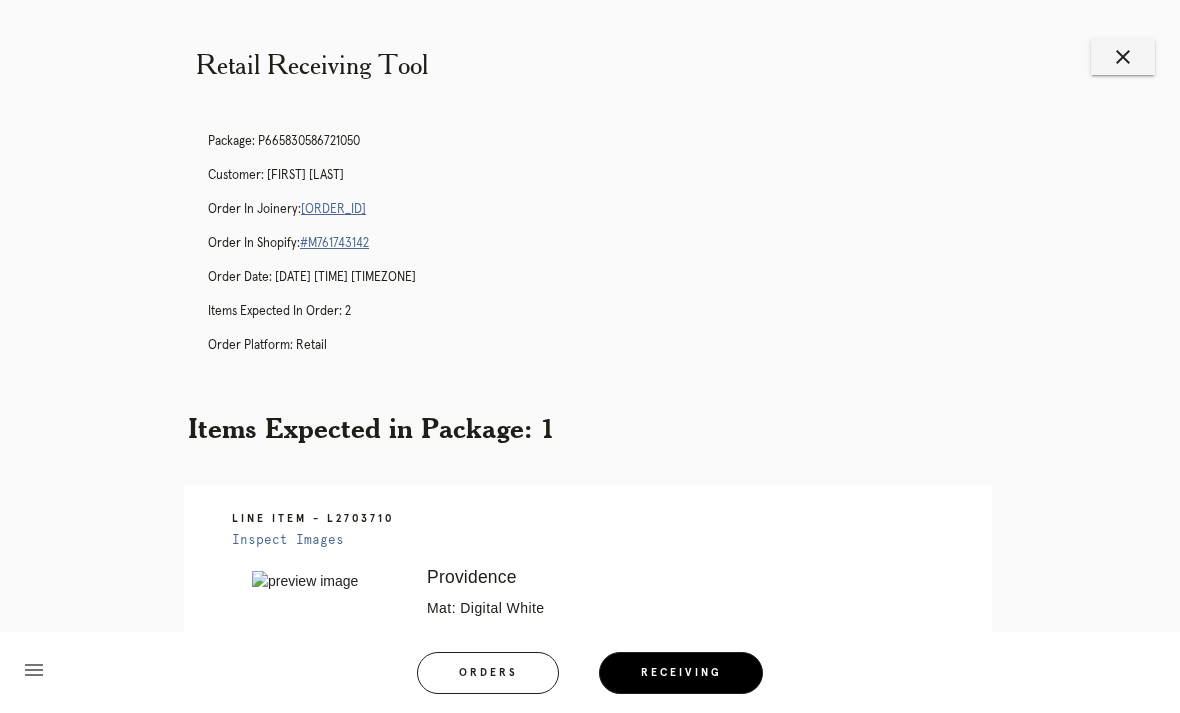 click on "close" at bounding box center (1123, 57) 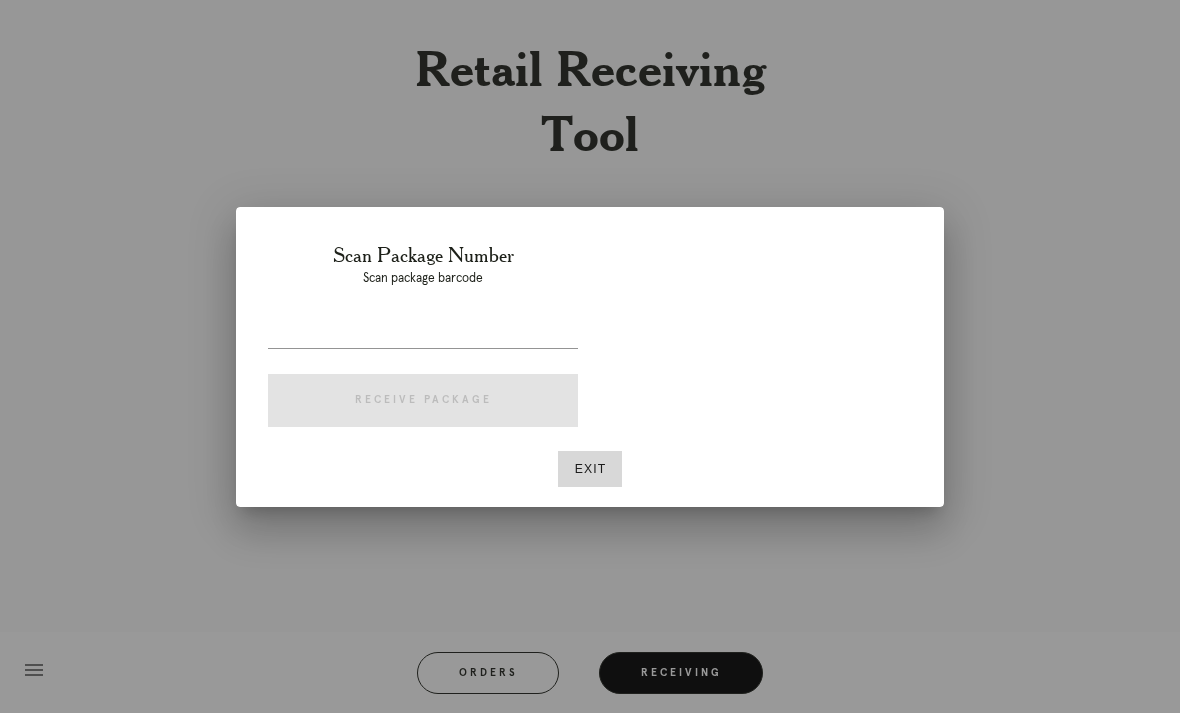 scroll, scrollTop: 0, scrollLeft: 0, axis: both 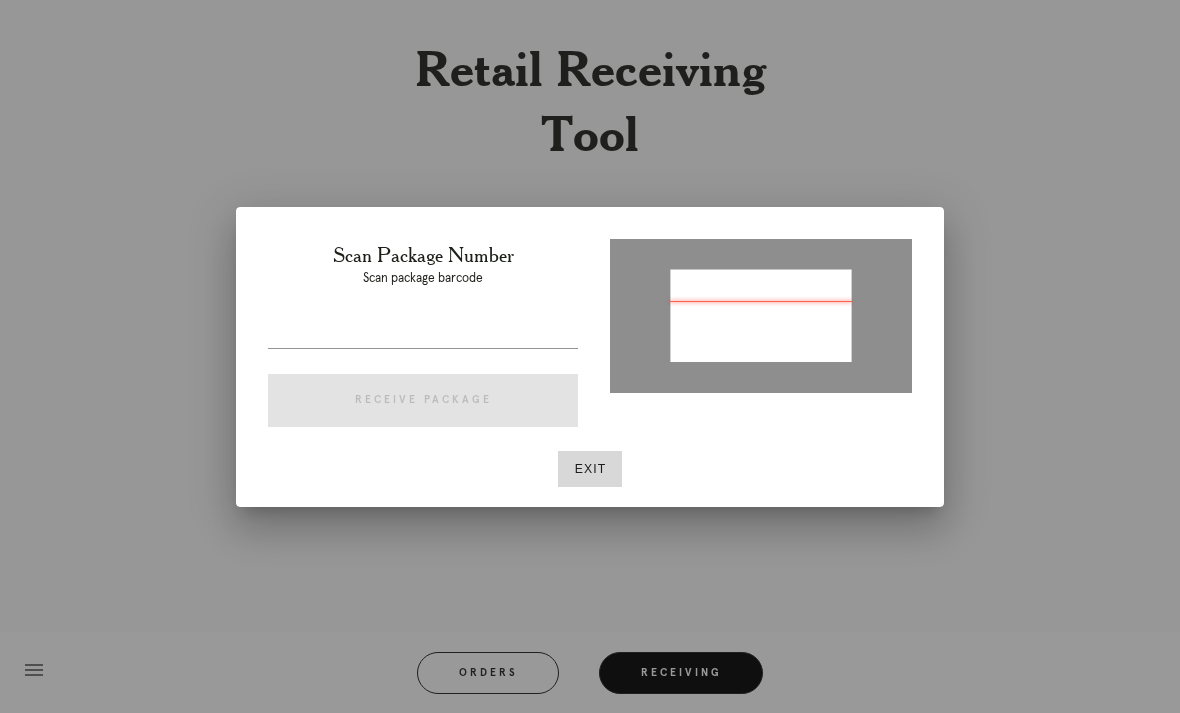type on "P446865593916868" 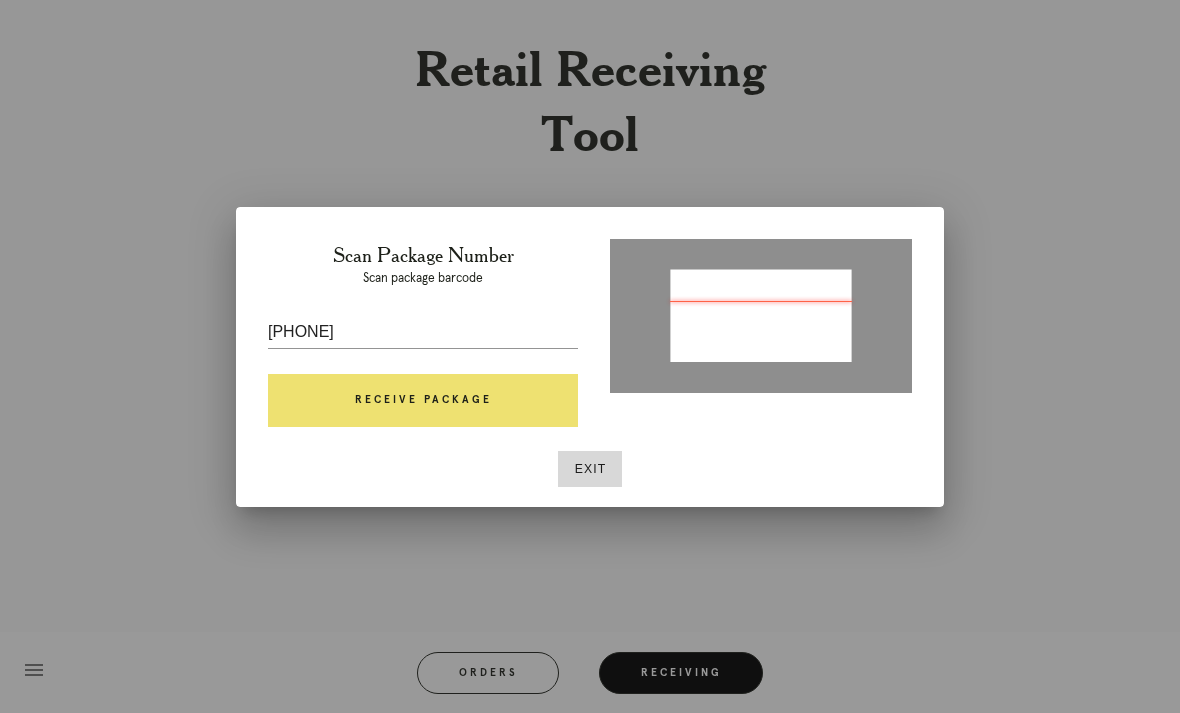 click on "Receive Package" at bounding box center (423, 401) 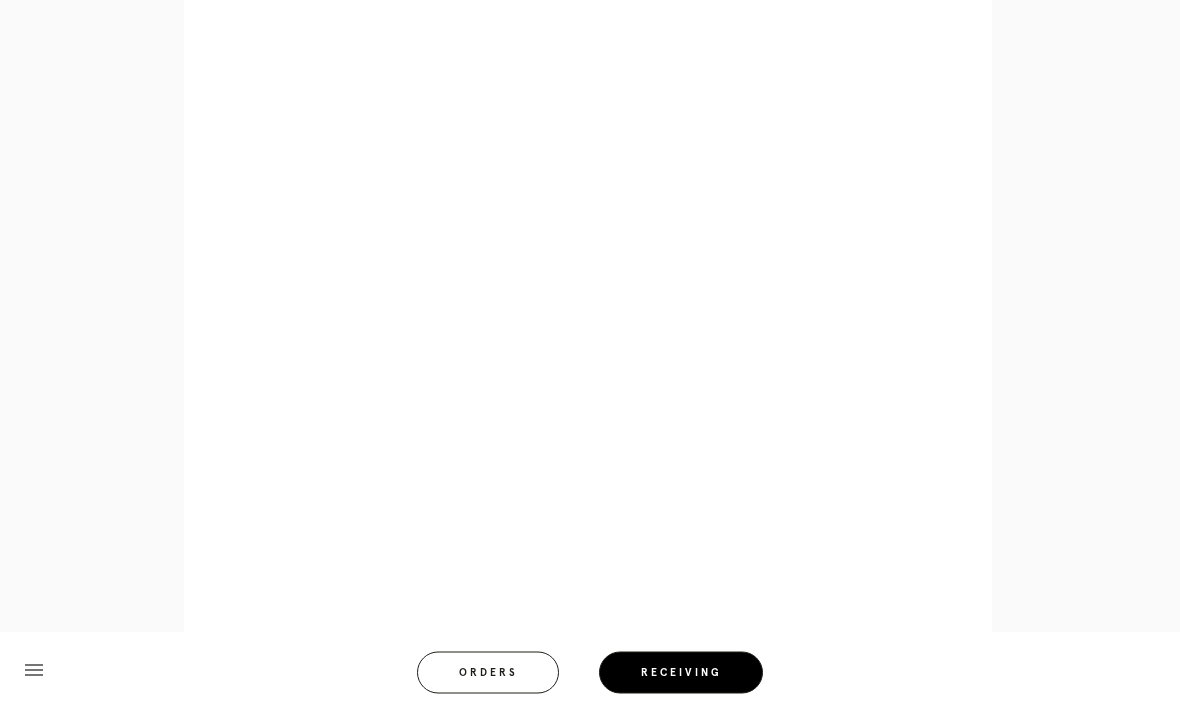scroll, scrollTop: 1091, scrollLeft: 0, axis: vertical 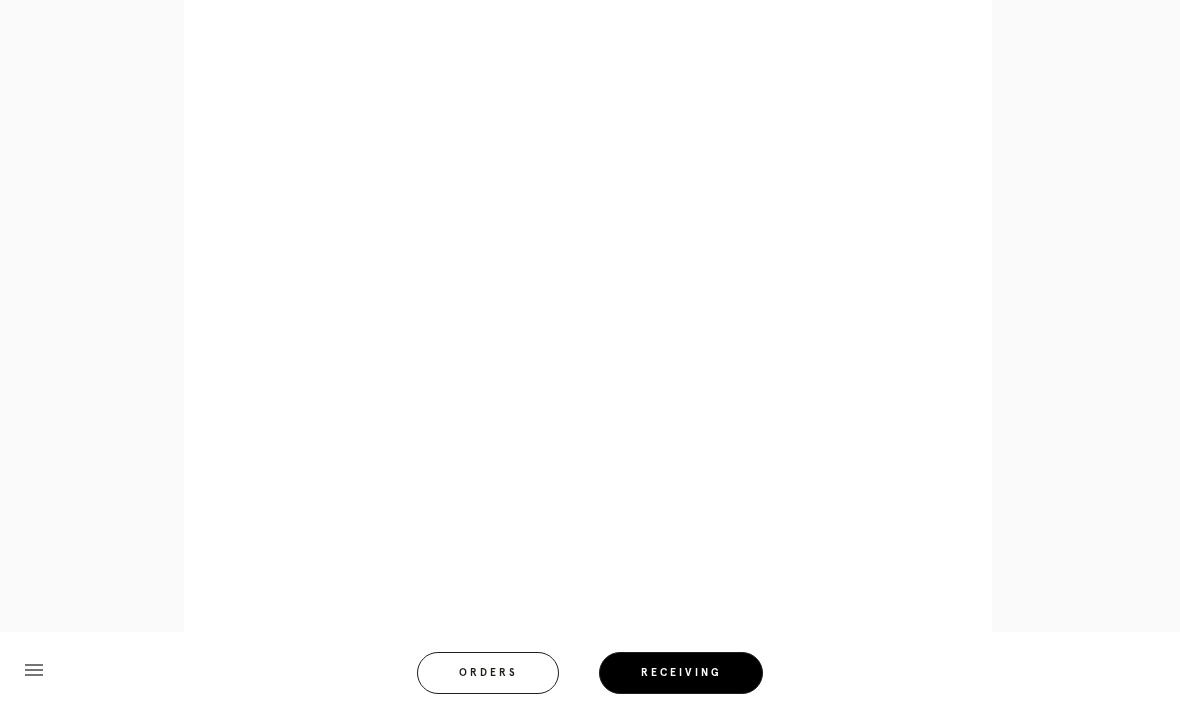 click on "menu
Orders
Receiving
Logged in as:   noah.frick@framebridge.com   Winnetka
Logout" at bounding box center (590, 679) 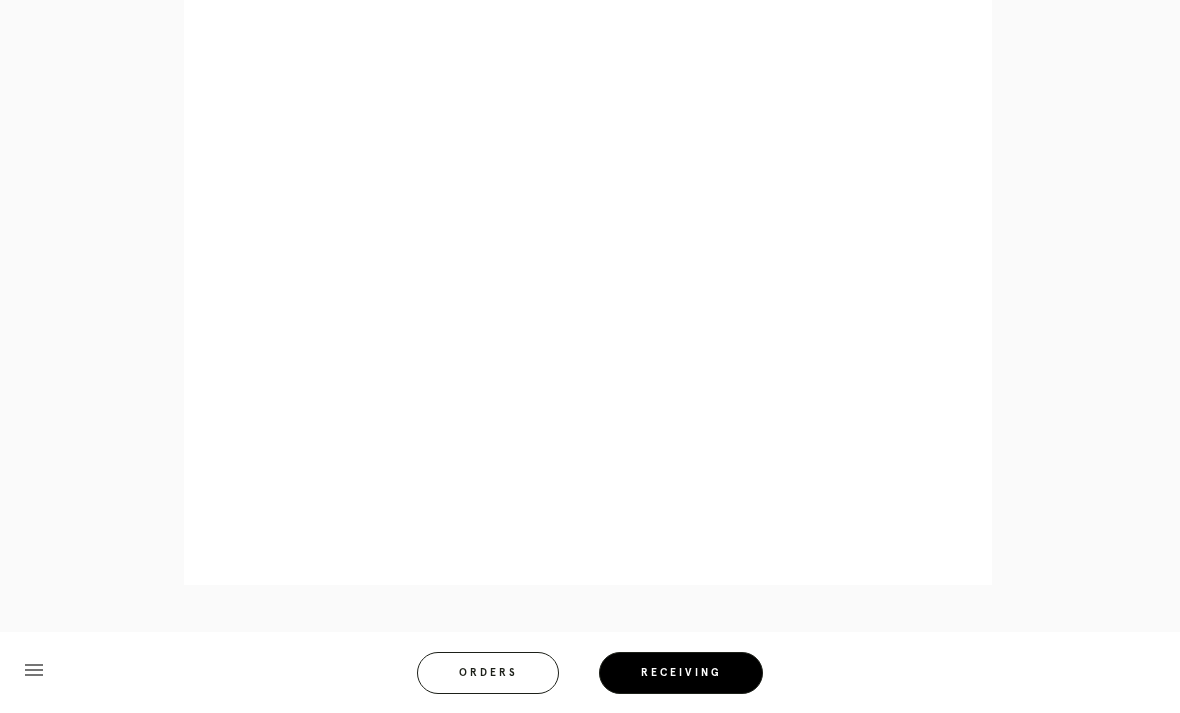 scroll, scrollTop: 1010, scrollLeft: 0, axis: vertical 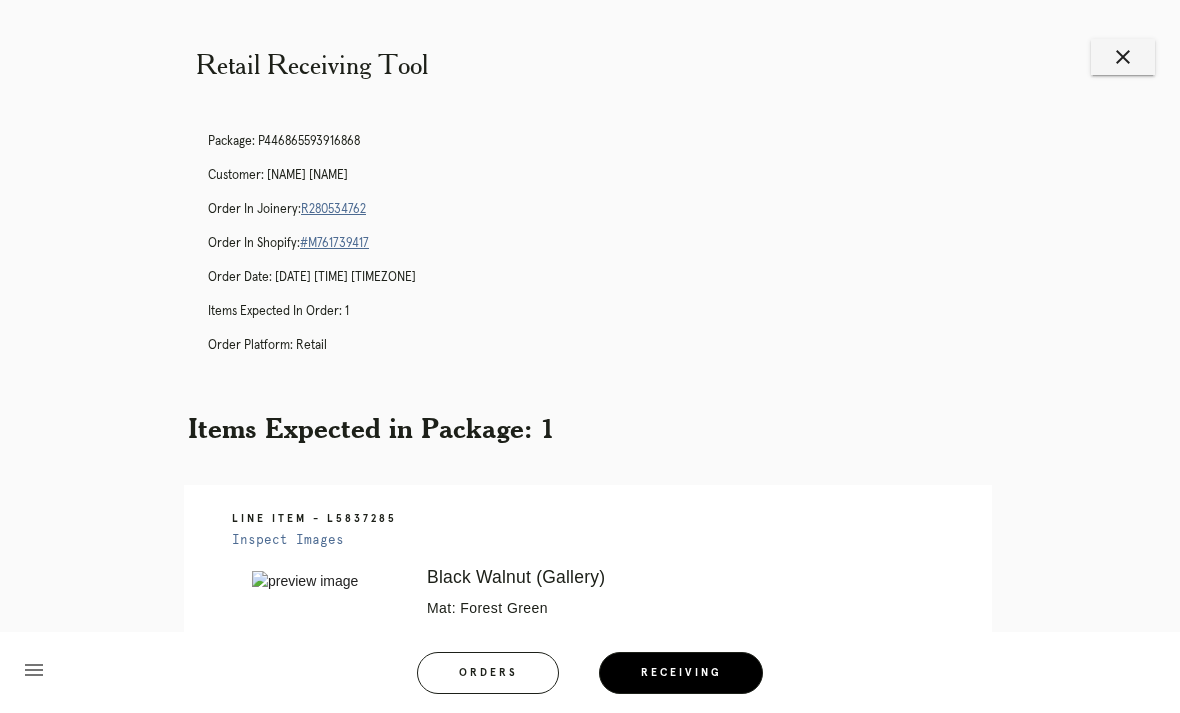 click on "close" at bounding box center [1123, 57] 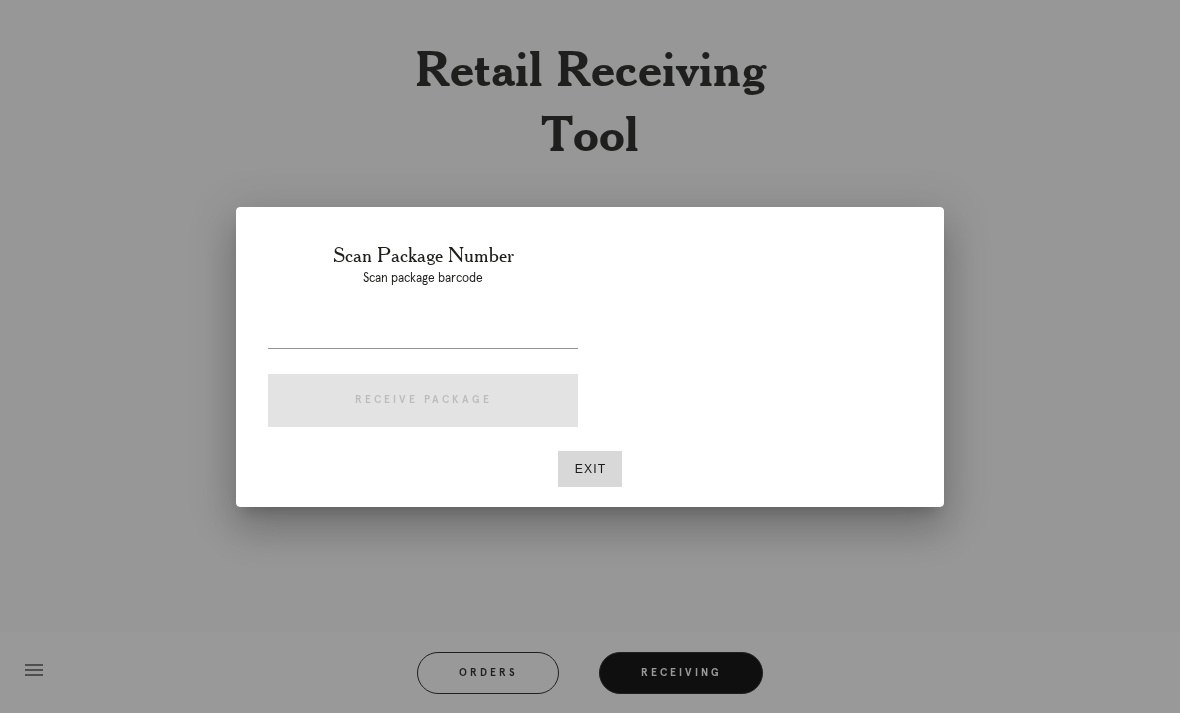 scroll, scrollTop: 0, scrollLeft: 0, axis: both 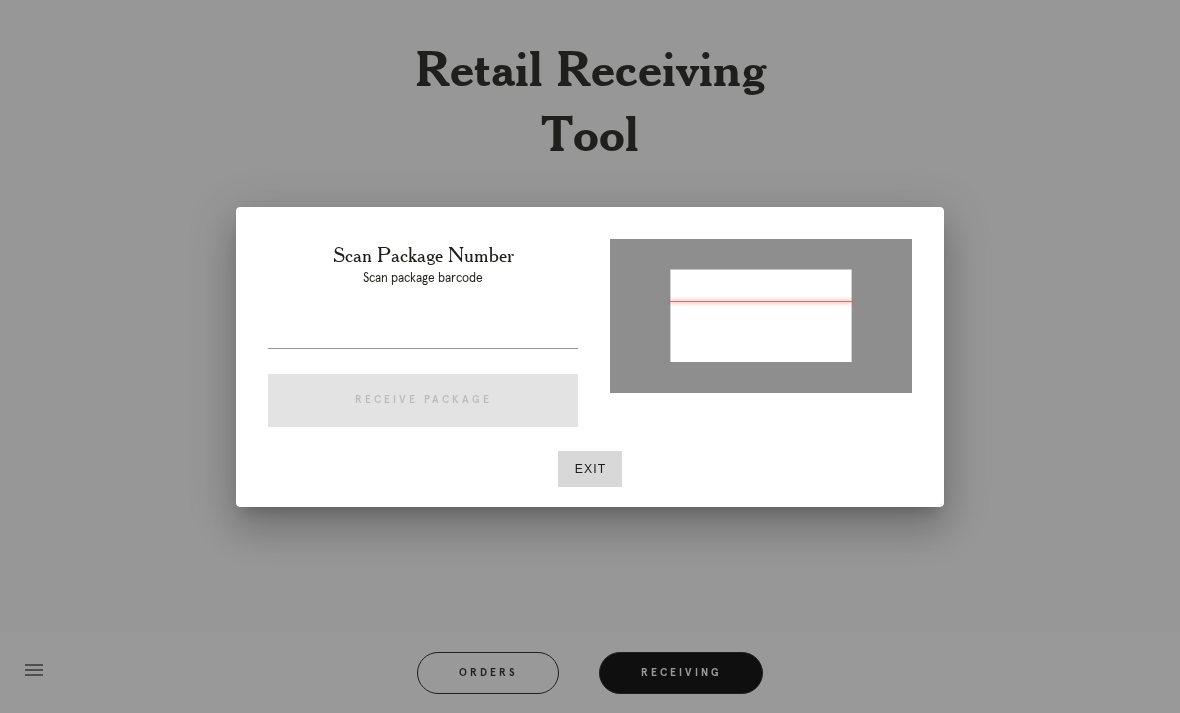 type on "P739081866062623" 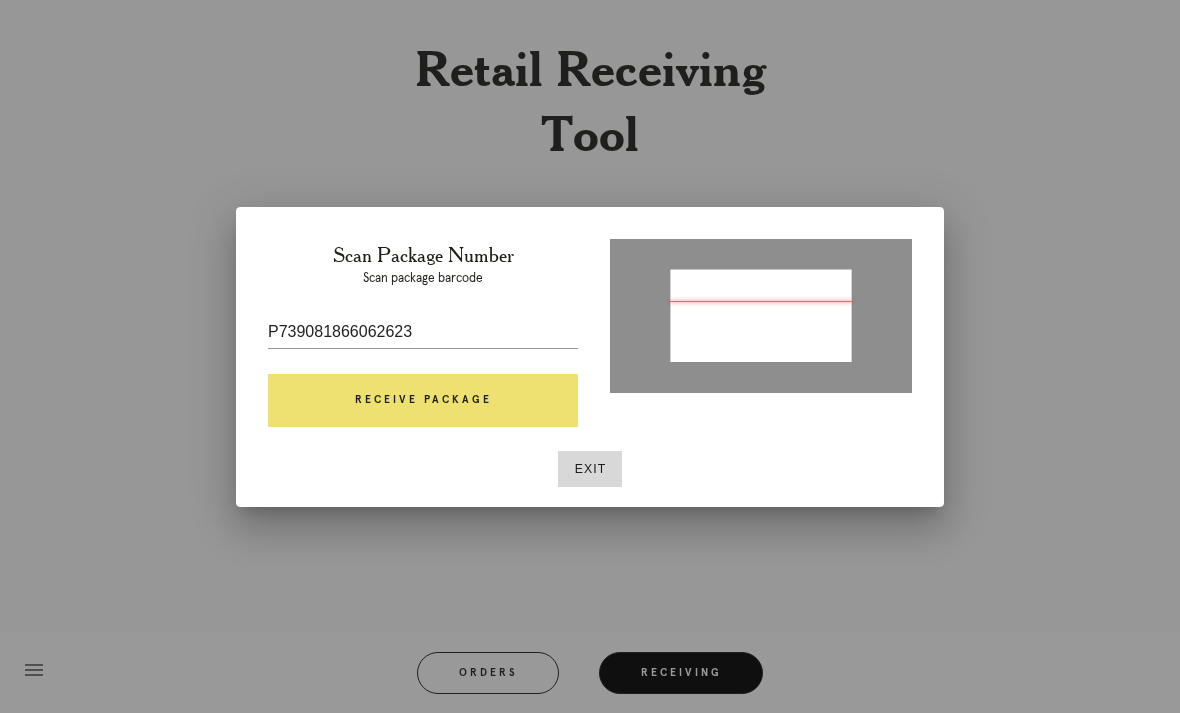 click on "Receive Package" at bounding box center [423, 401] 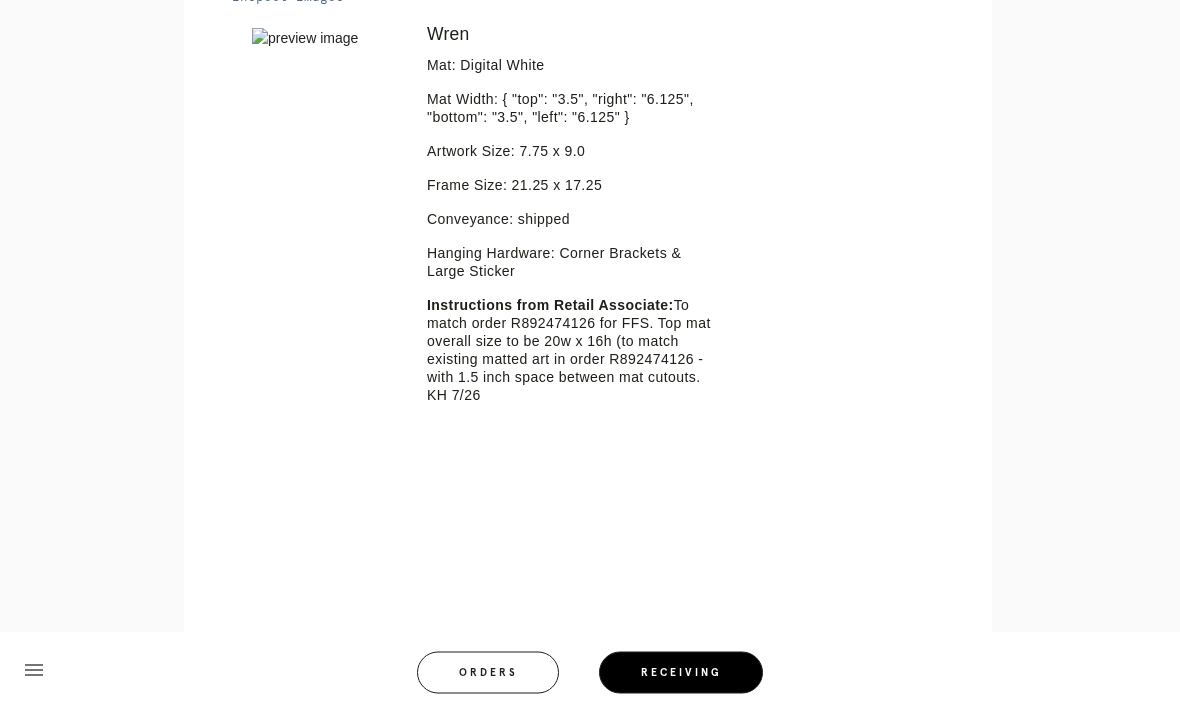 scroll, scrollTop: 543, scrollLeft: 0, axis: vertical 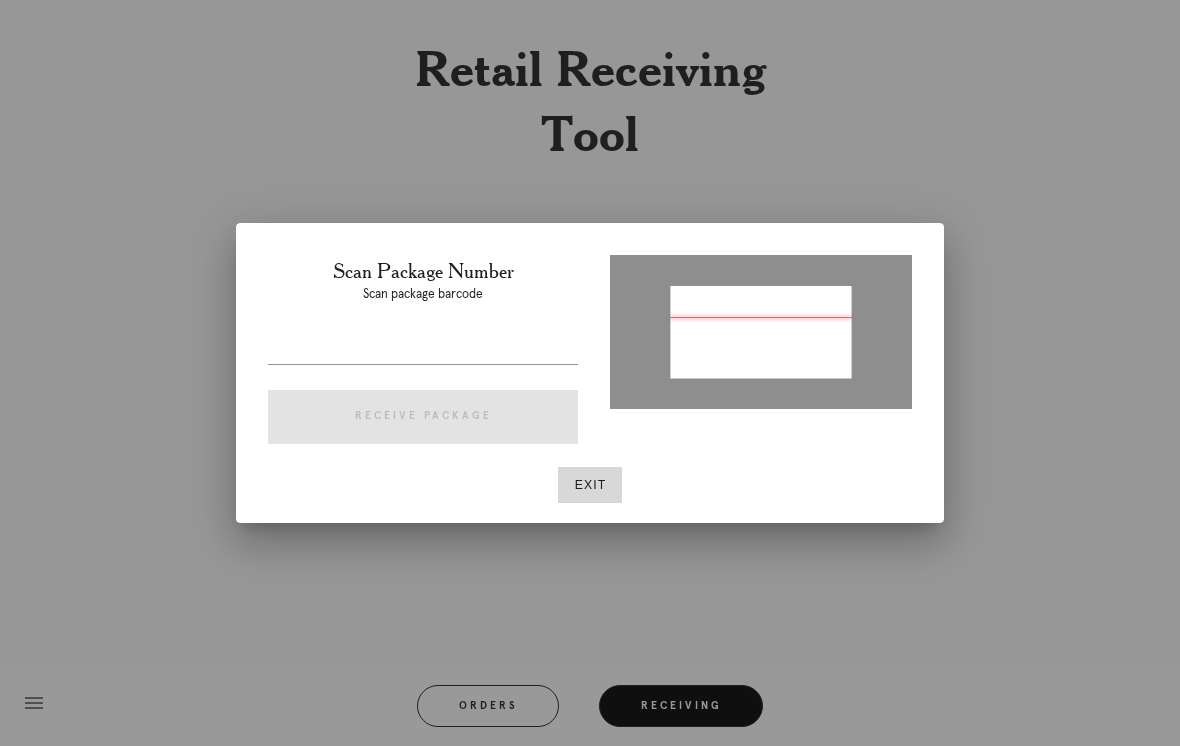 type on "P837119898593181" 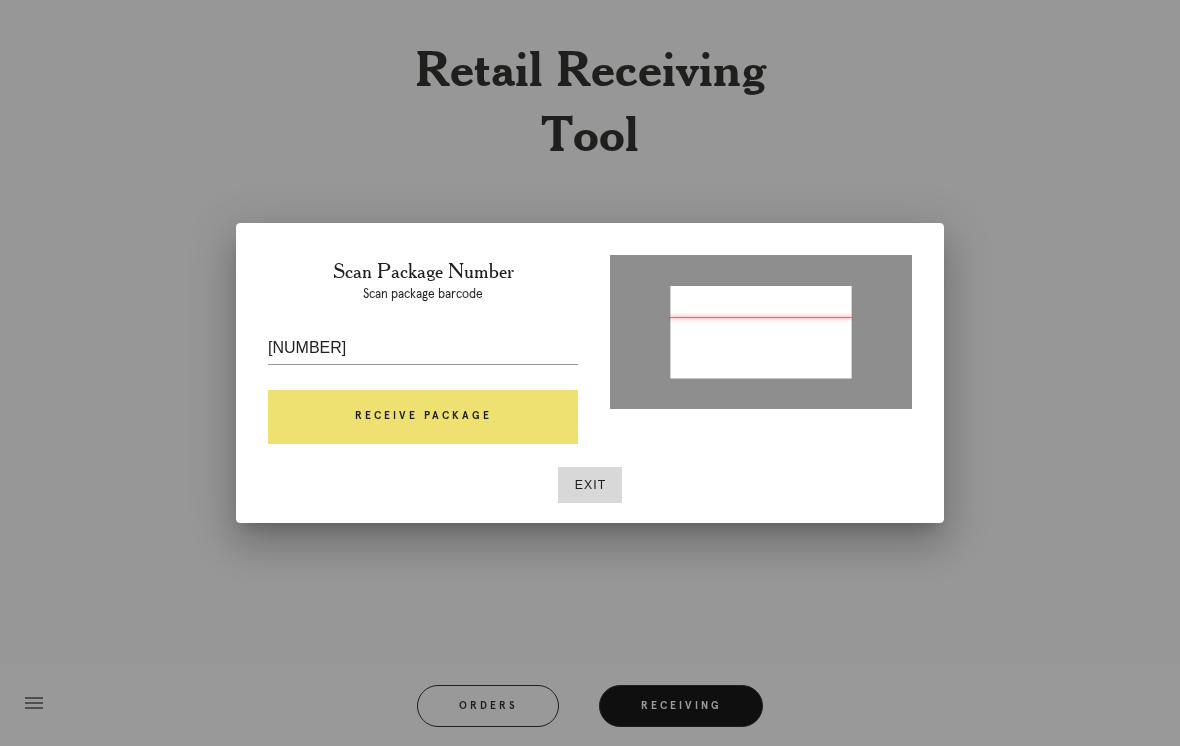 click on "Receive Package" at bounding box center [423, 417] 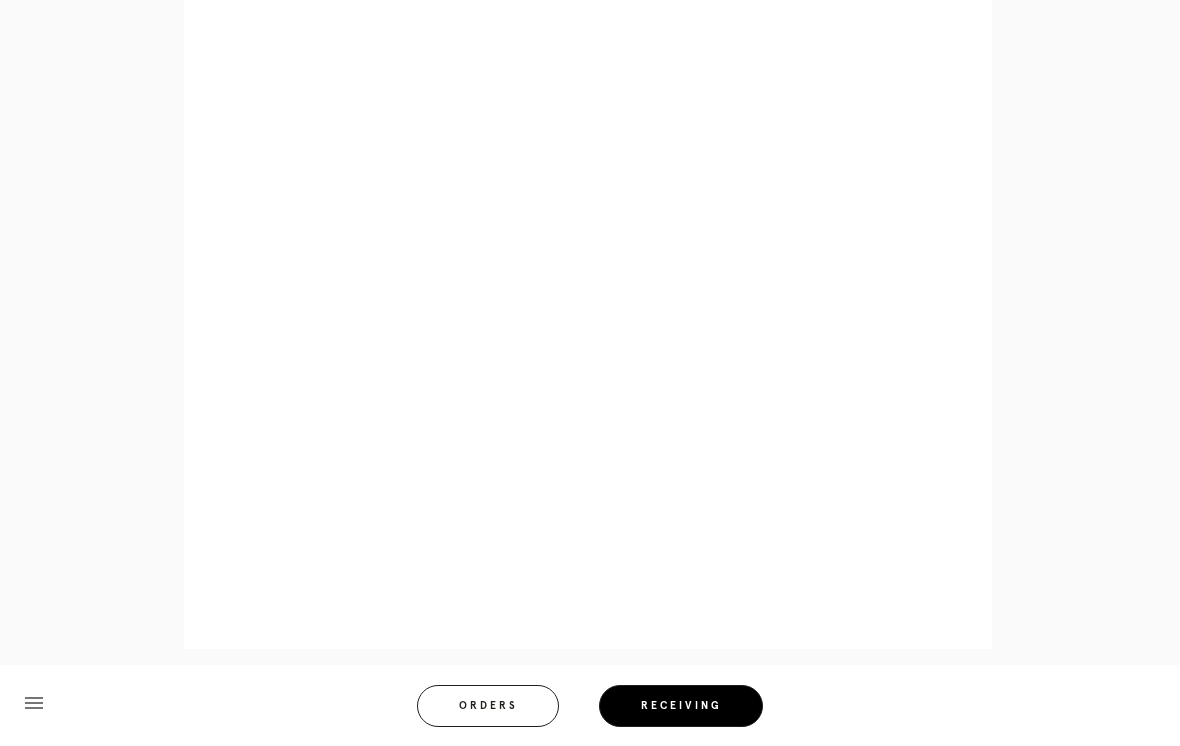 scroll, scrollTop: 971, scrollLeft: 0, axis: vertical 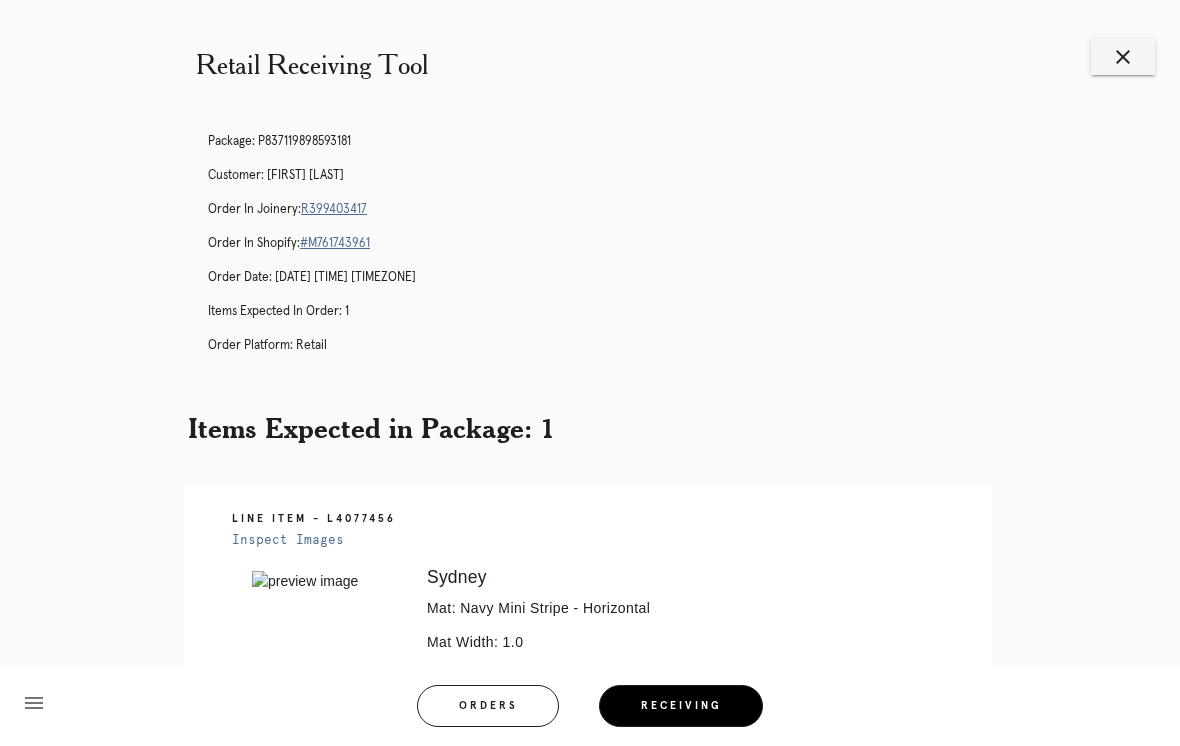 click on "R399403417" at bounding box center (334, 209) 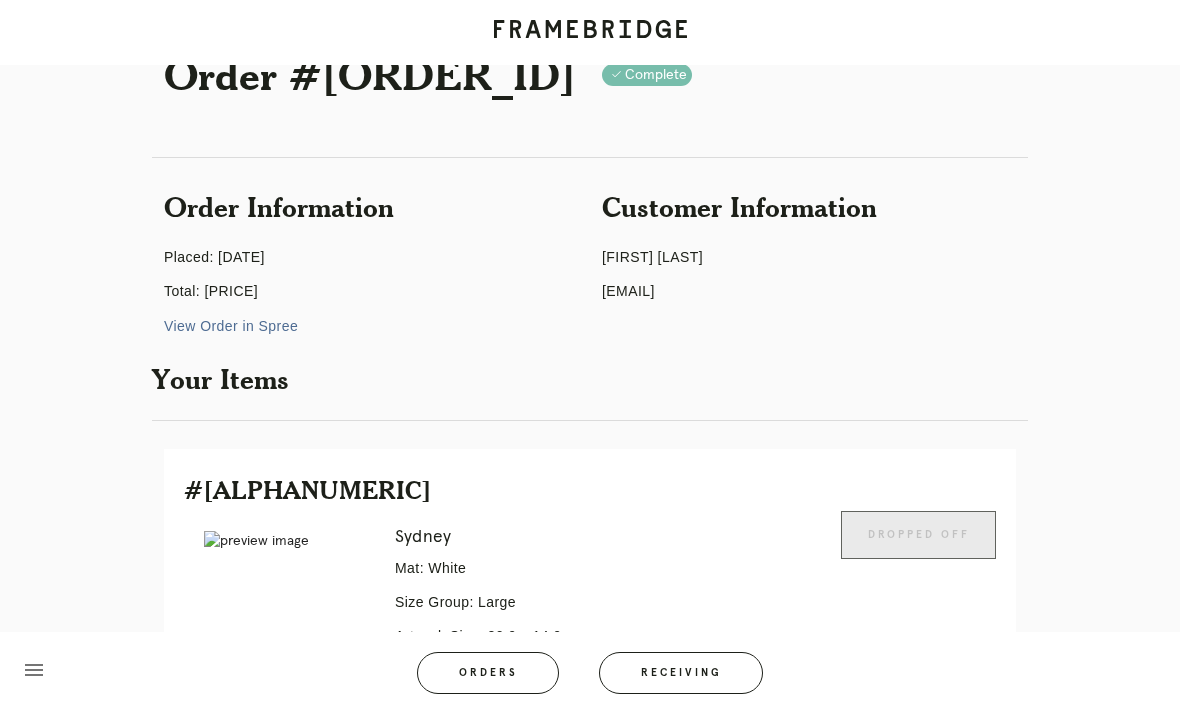scroll, scrollTop: 377, scrollLeft: 0, axis: vertical 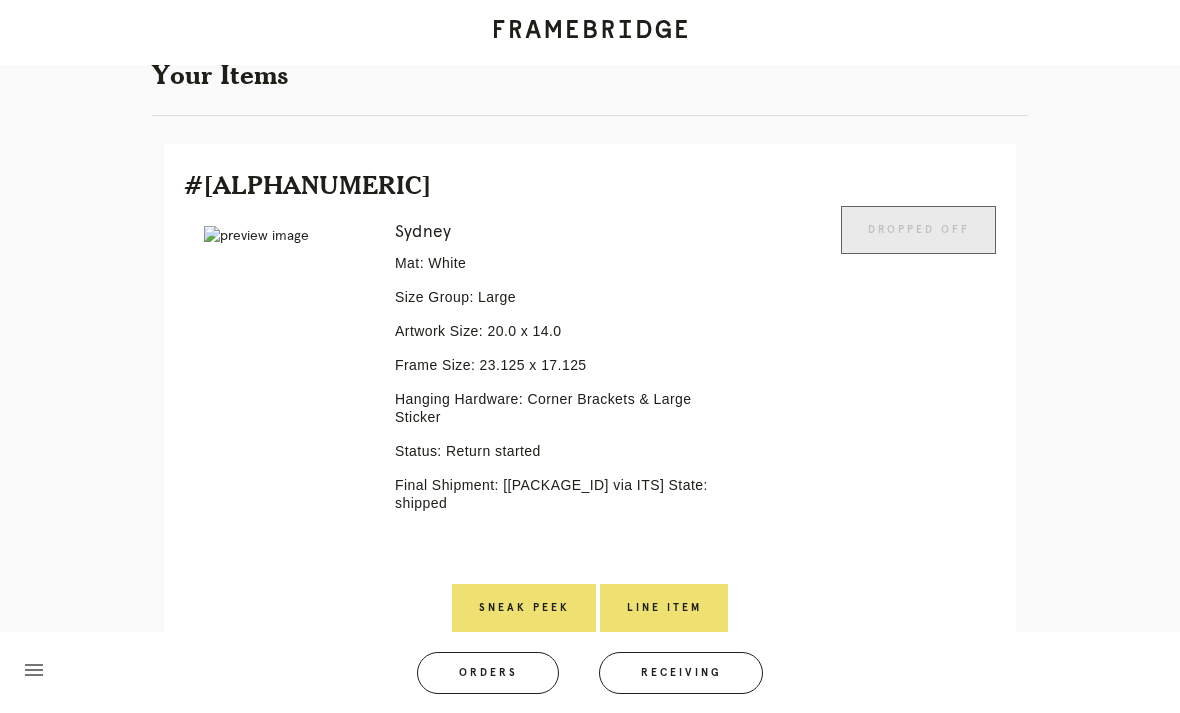 click on "Line Item" at bounding box center [664, 608] 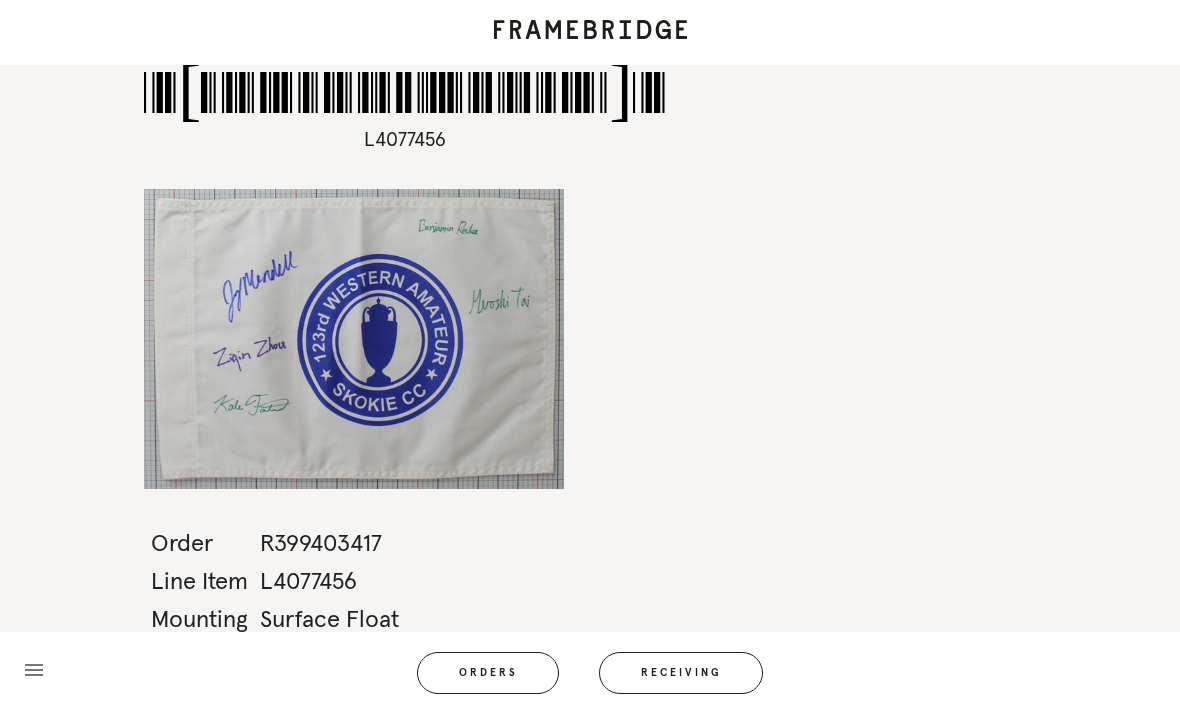 scroll, scrollTop: 0, scrollLeft: 0, axis: both 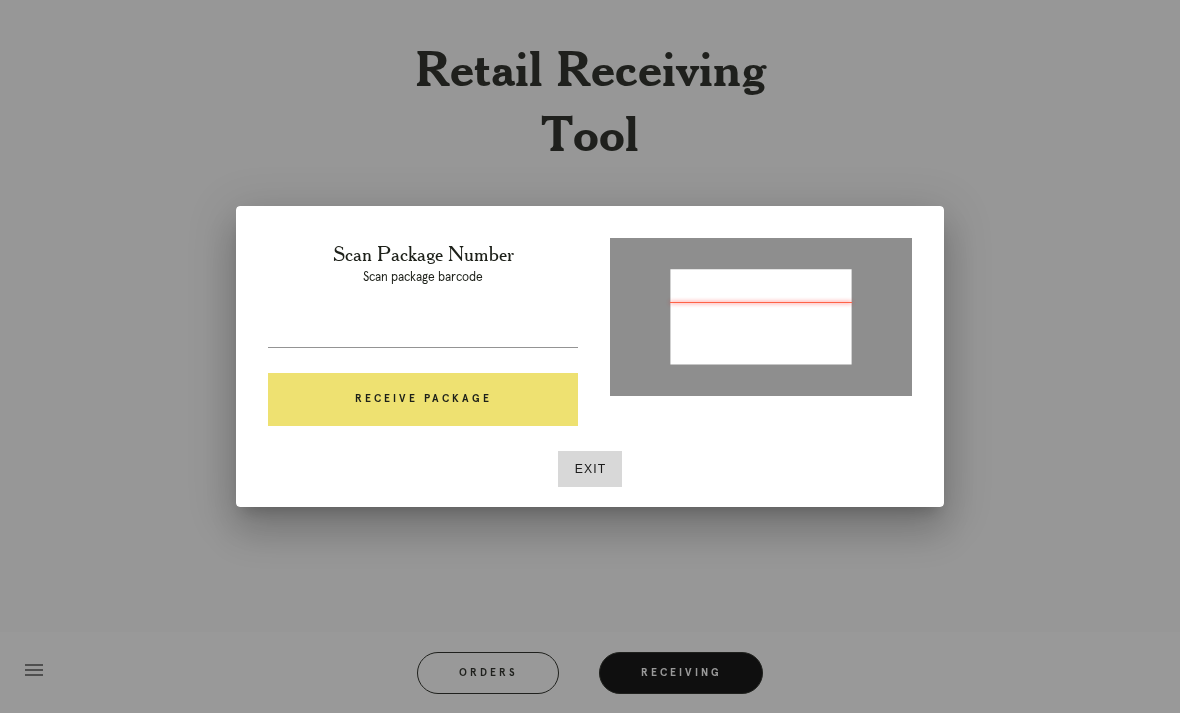type on "[PACKAGE_ID]" 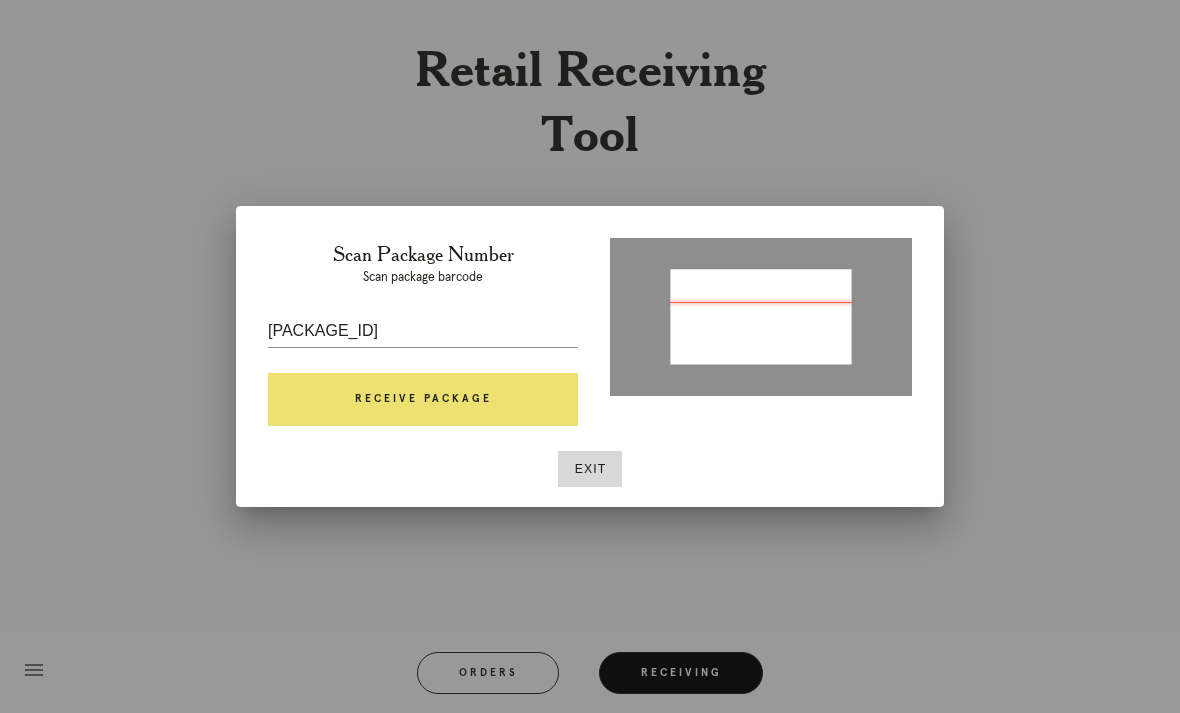 click on "Receive Package" at bounding box center [423, 400] 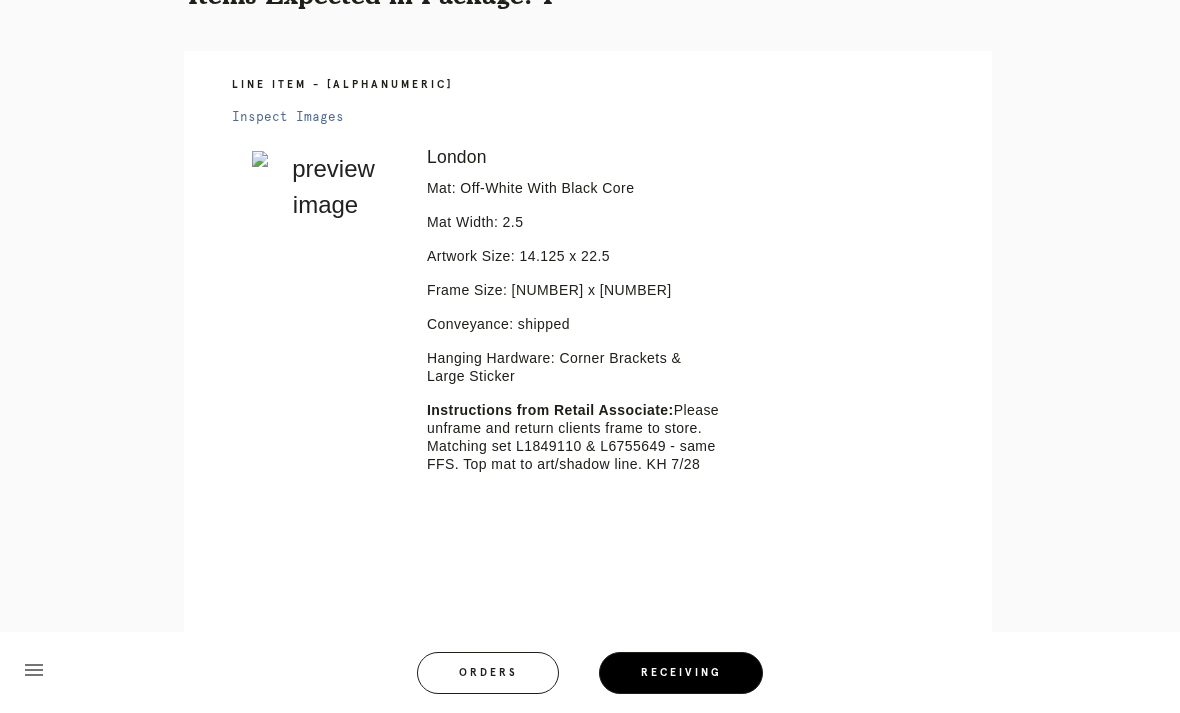 scroll, scrollTop: 521, scrollLeft: 0, axis: vertical 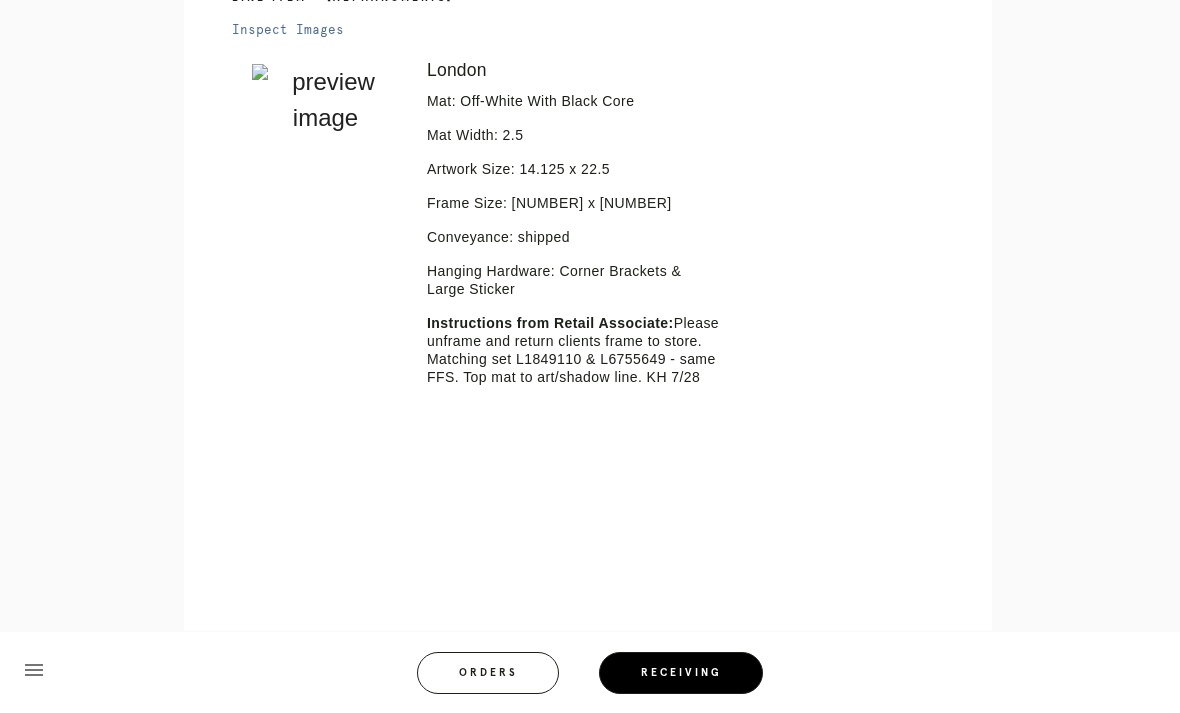 click on "Retail Receiving Tool   close   Package: [PACKAGE_ID]   Customer: [FIRST] [LAST]
Order in Joinery:
[ORDER_ID]
Order in Shopify:
#[ALPHANUMERIC]
Order Date:
[DATE]  [TIME] [TIMEZONE]
Items Expected in Order: [NUMBER]   Order Platform: retail     Items Expected in Package:  [NUMBER]
Line Item - [ALPHANUMERIC]
Inspect Images
Error retreiving frame spec #[NUMBER]
[CITY]
Mat: Off-White With Black Core
Mat Width: [NUMBER]
Artwork Size:
[NUMBER]
x
[NUMBER]
Frame Size:
[NUMBER]
x
[NUMBER]
Conveyance: shipped
Hanging Hardware: Corner Brackets & Large Sticker
Instructions from Retail Associate:
menu
Orders
Receiving
Logged in as:   [EMAIL]" at bounding box center (590, 119) 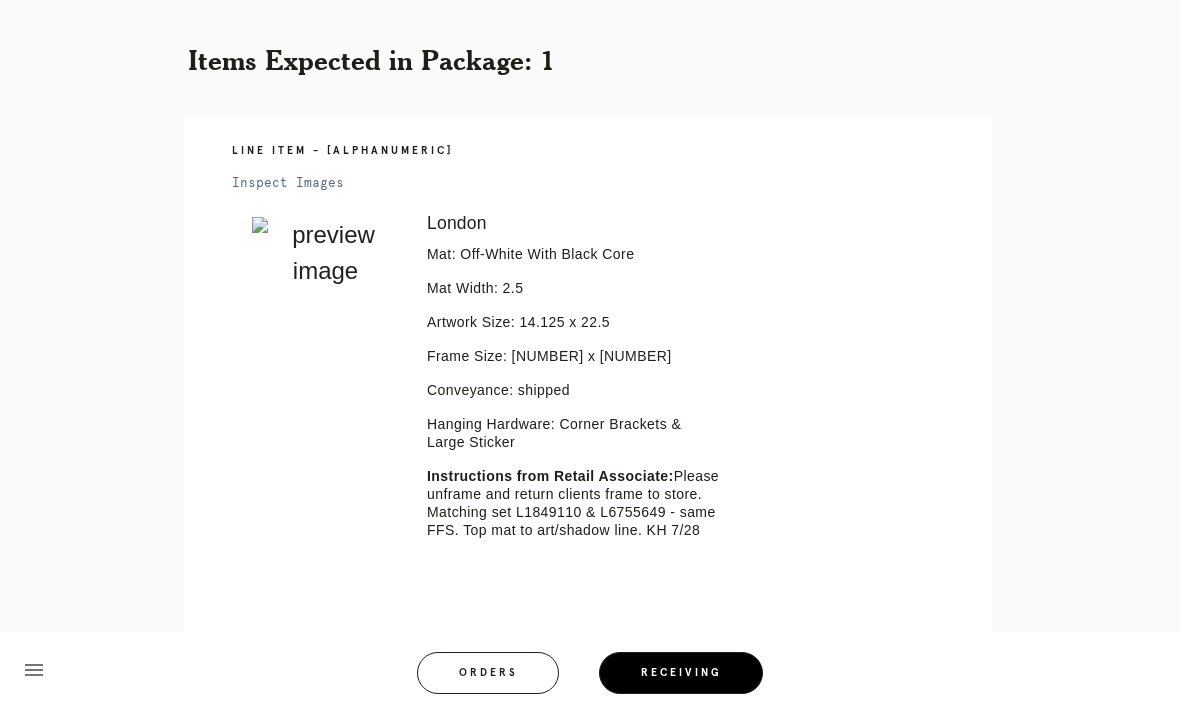 scroll, scrollTop: 320, scrollLeft: 0, axis: vertical 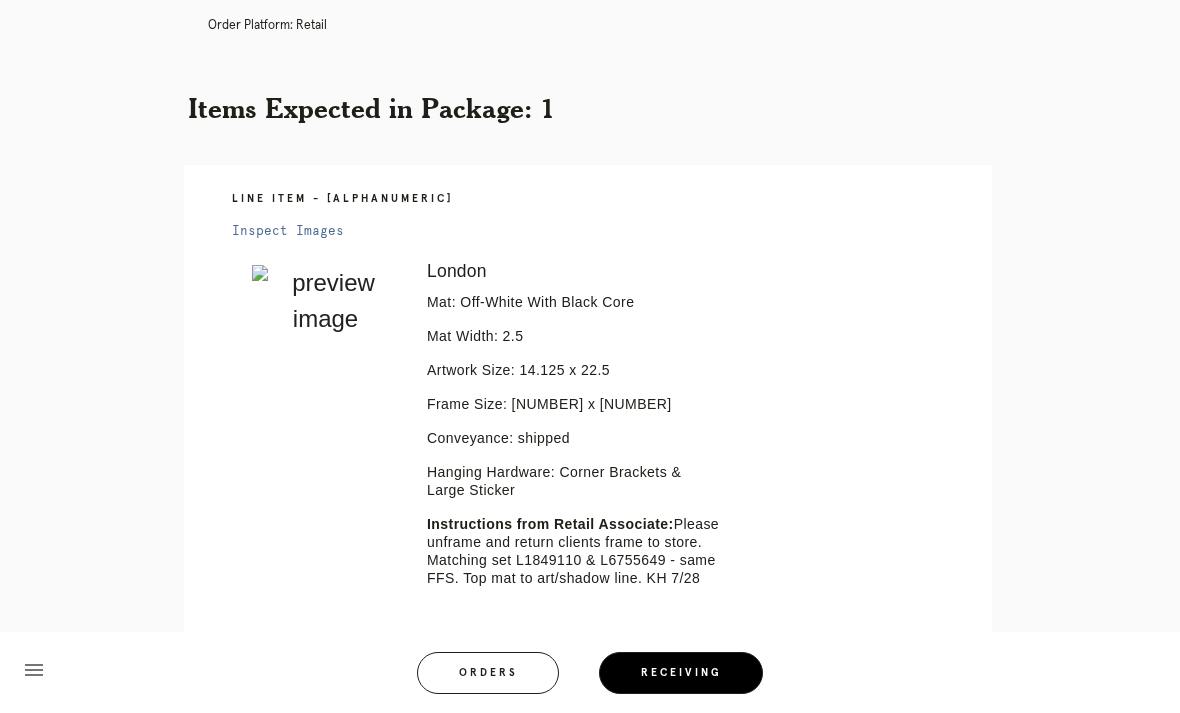 click on "Retail Receiving Tool   close   Package: [PACKAGE_ID]   Customer: [FIRST] [LAST]
Order in Joinery:
[ORDER_ID]
Order in Shopify:
#[ALPHANUMERIC]
Order Date:
[DATE]  [TIME] [TIMEZONE]
Items Expected in Order: [NUMBER]   Order Platform: retail     Items Expected in Package:  [NUMBER]
Line Item - [ALPHANUMERIC]
Inspect Images
Error retreiving frame spec #[NUMBER]
[CITY]
Mat: Off-White With Black Core
Mat Width: [NUMBER]
Artwork Size:
[NUMBER]
x
[NUMBER]
Frame Size:
[NUMBER]
x
[NUMBER]
Conveyance: shipped
Hanging Hardware: Corner Brackets & Large Sticker
Instructions from Retail Associate:
menu
Orders
Receiving
Logged in as:   [EMAIL]" at bounding box center (590, 320) 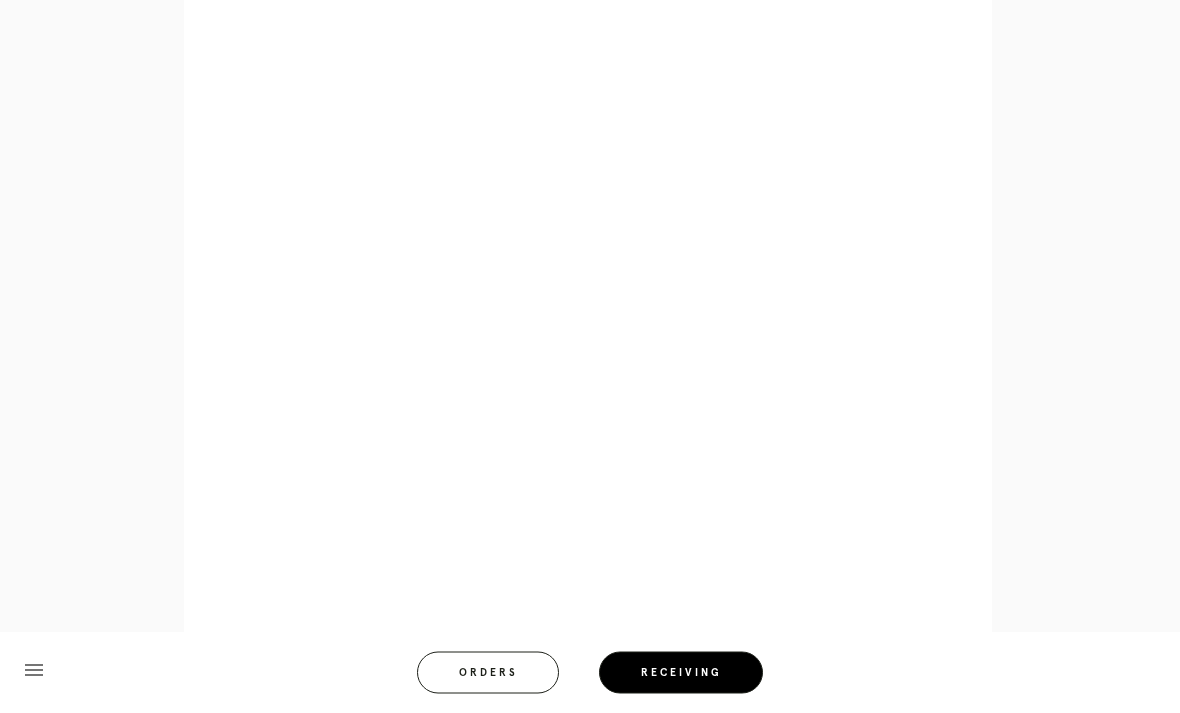 scroll, scrollTop: 972, scrollLeft: 0, axis: vertical 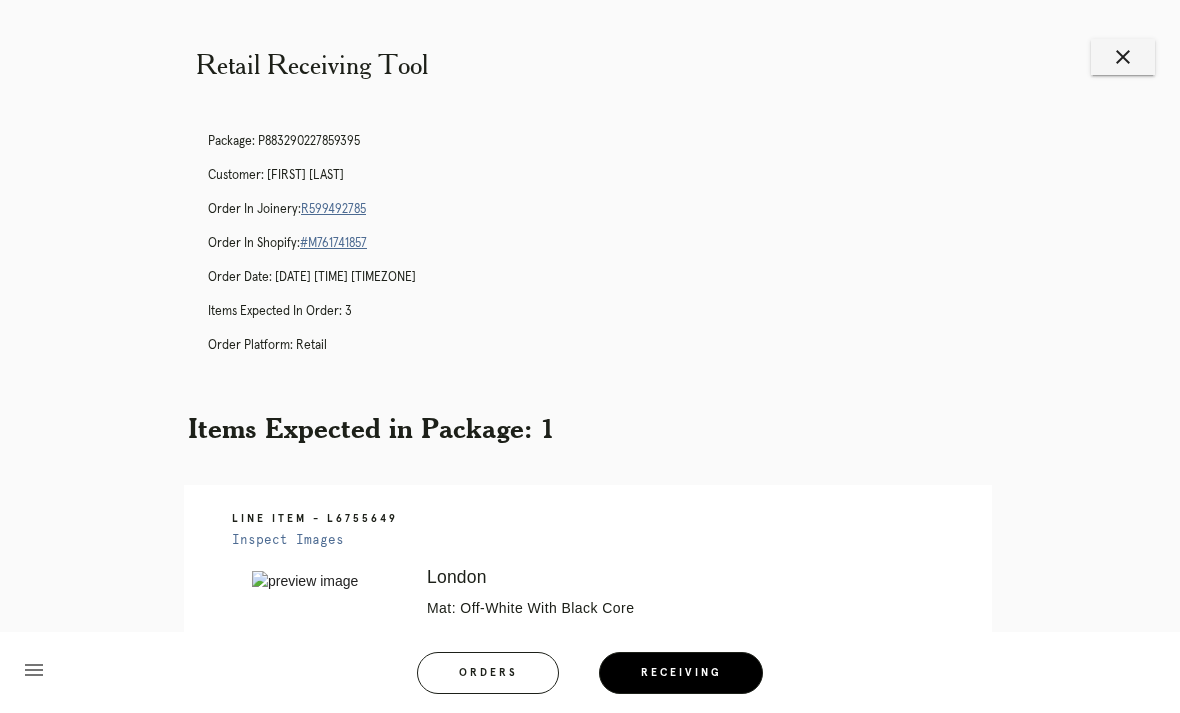 click on "close" at bounding box center [1123, 57] 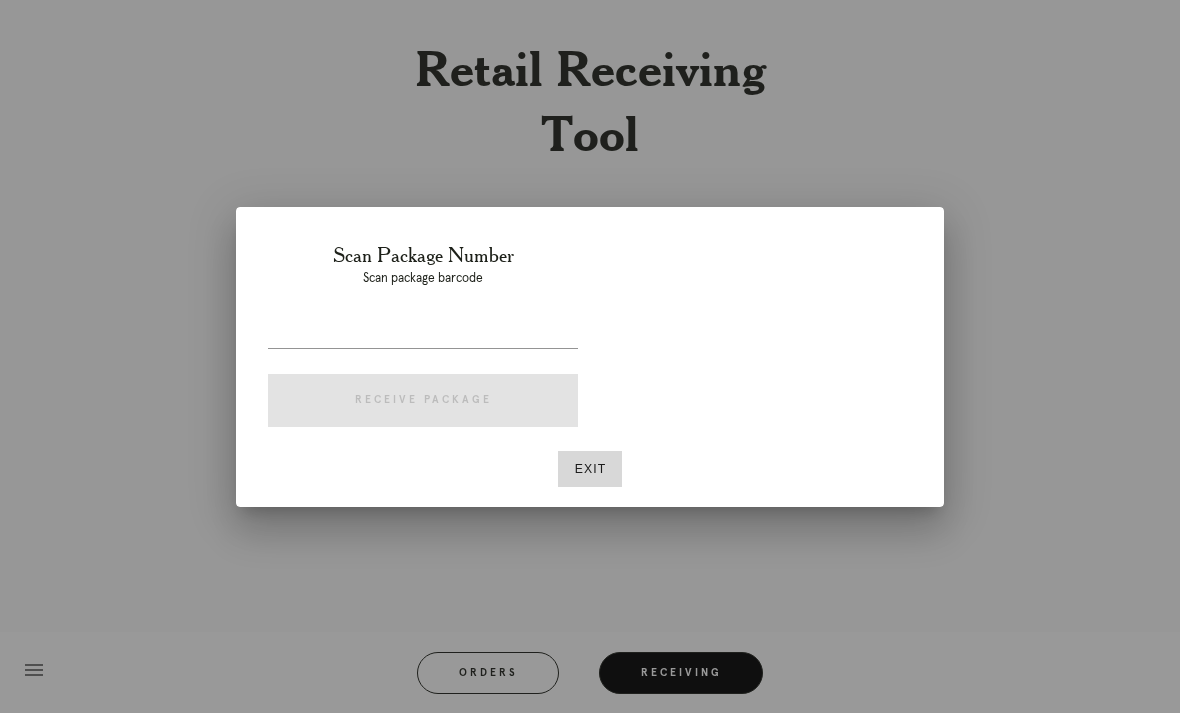 scroll, scrollTop: 0, scrollLeft: 0, axis: both 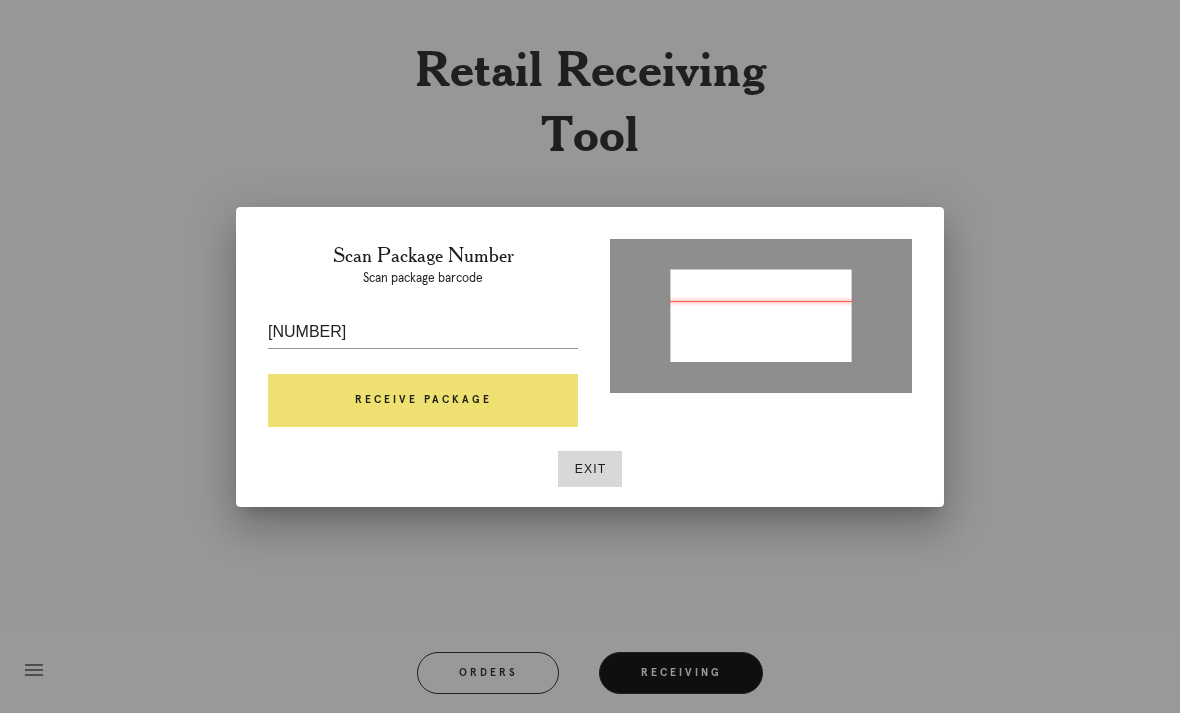 type on "[NUMBER]" 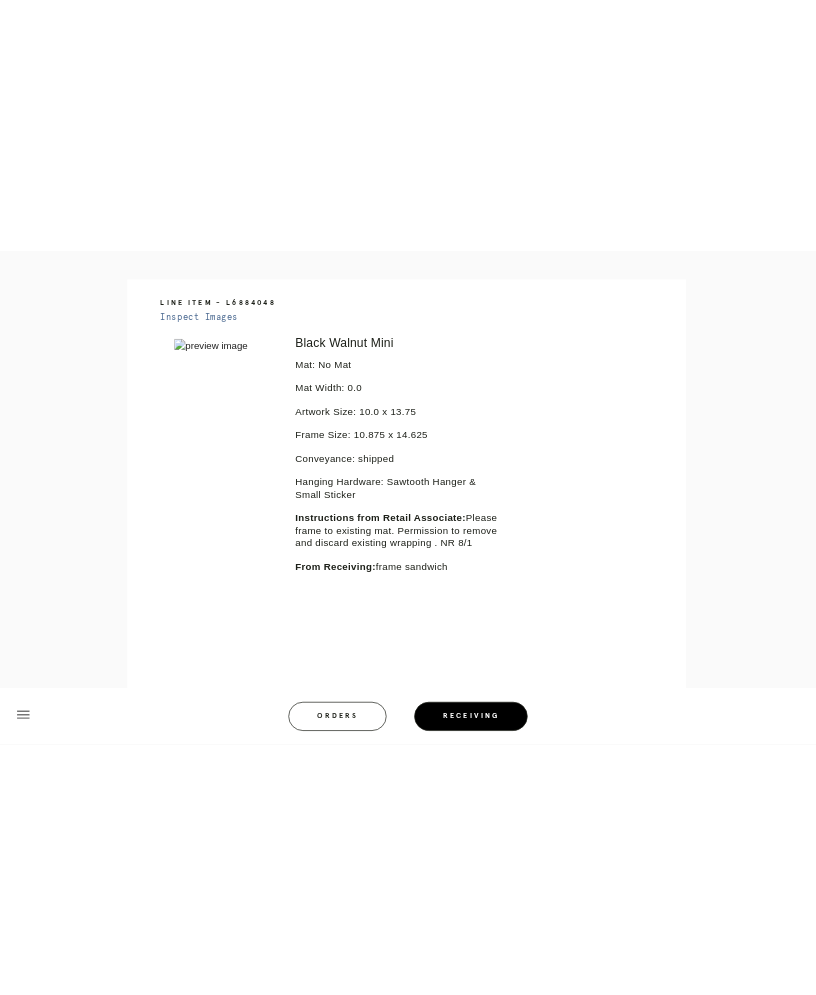 scroll, scrollTop: 442, scrollLeft: 0, axis: vertical 